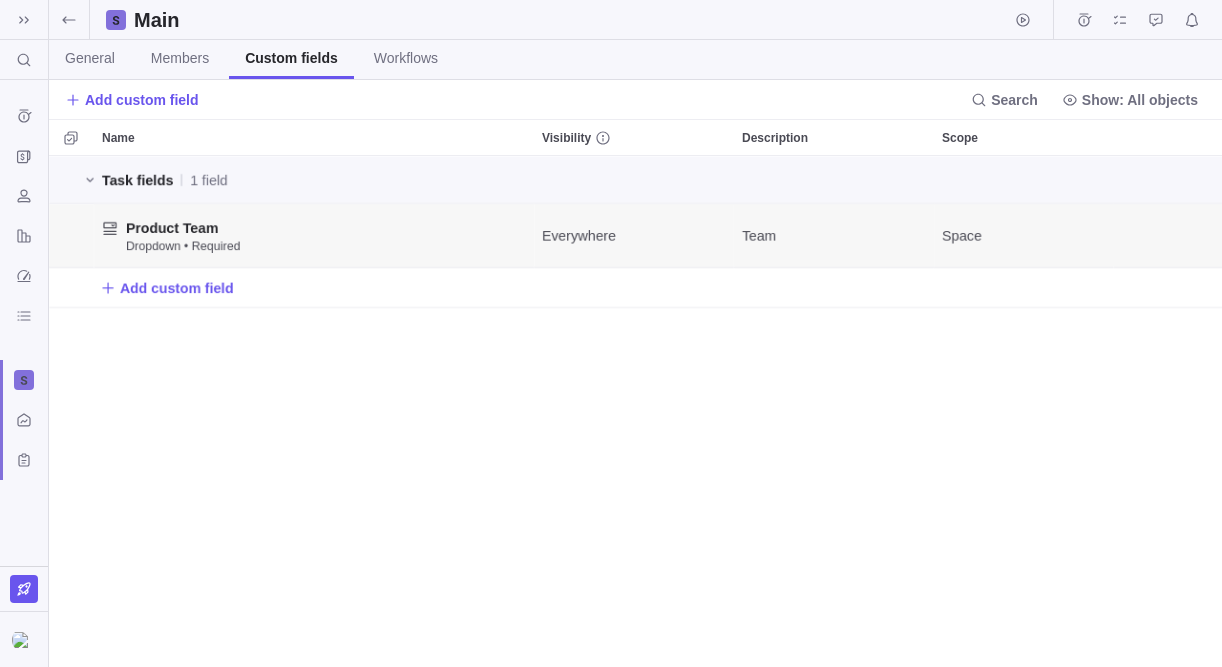 scroll, scrollTop: 0, scrollLeft: 0, axis: both 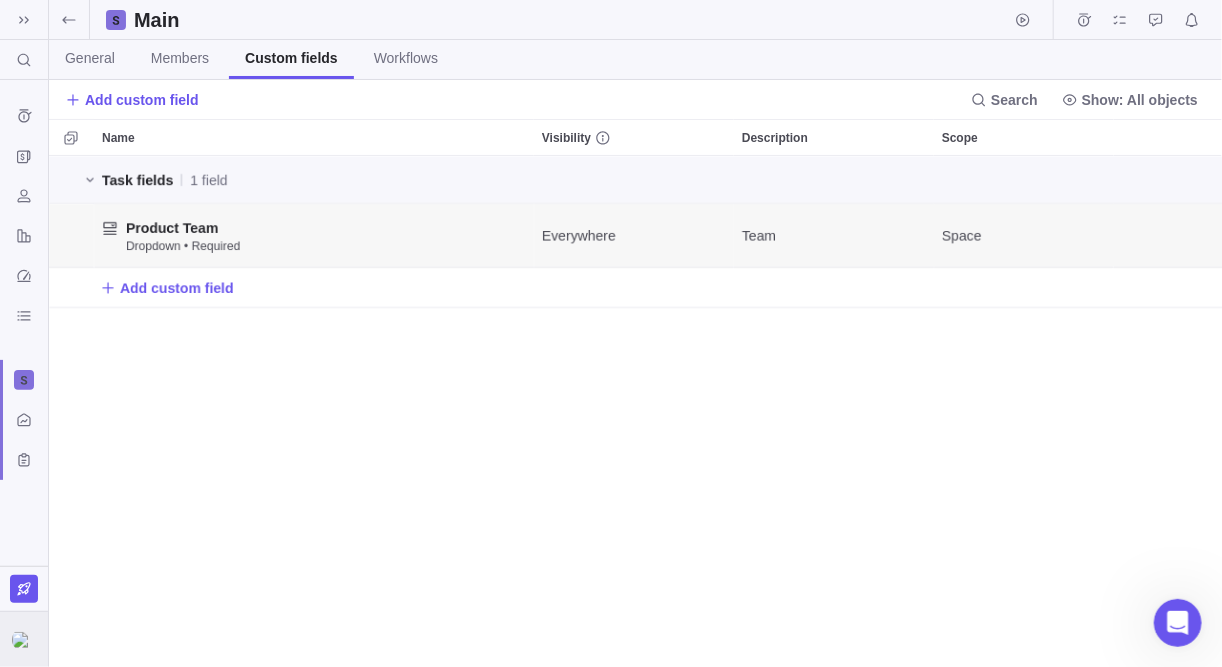 click at bounding box center (24, 639) 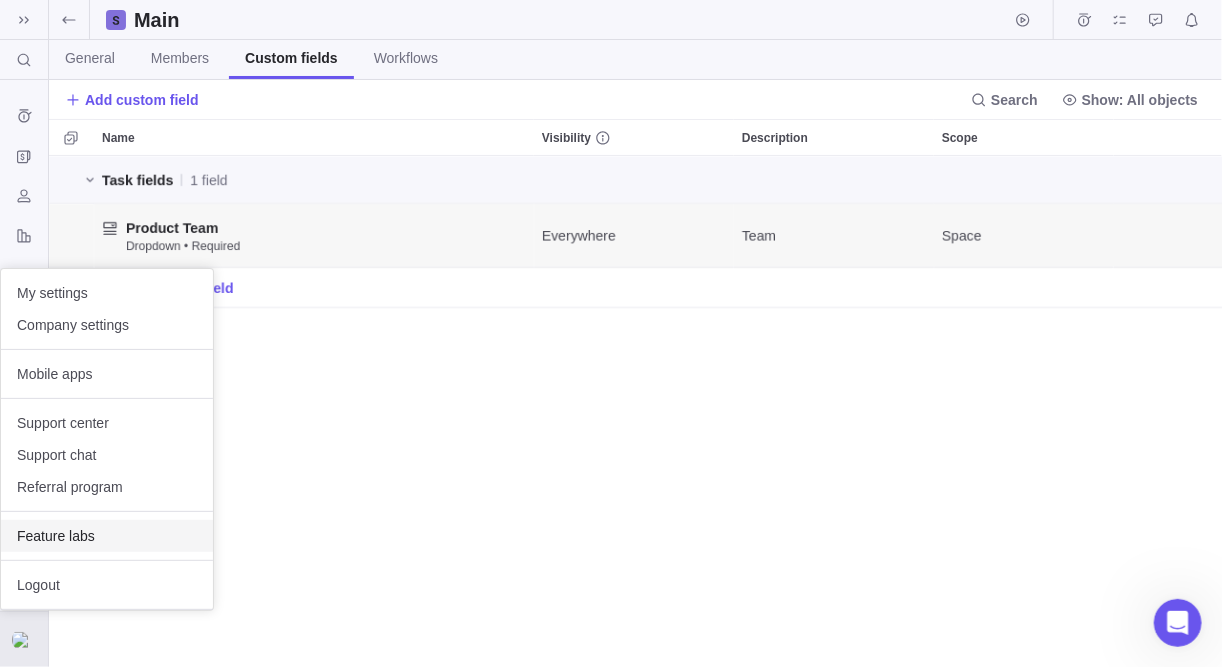 click on "Feature labs" at bounding box center [107, 536] 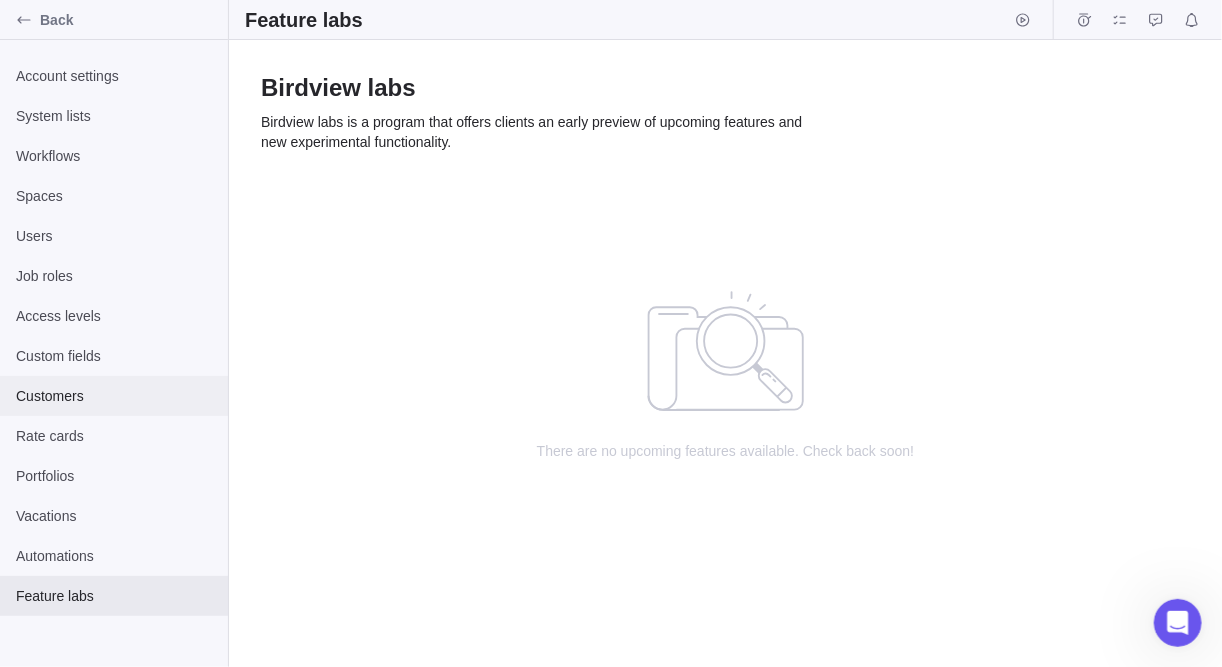 click on "Customers" at bounding box center [114, 396] 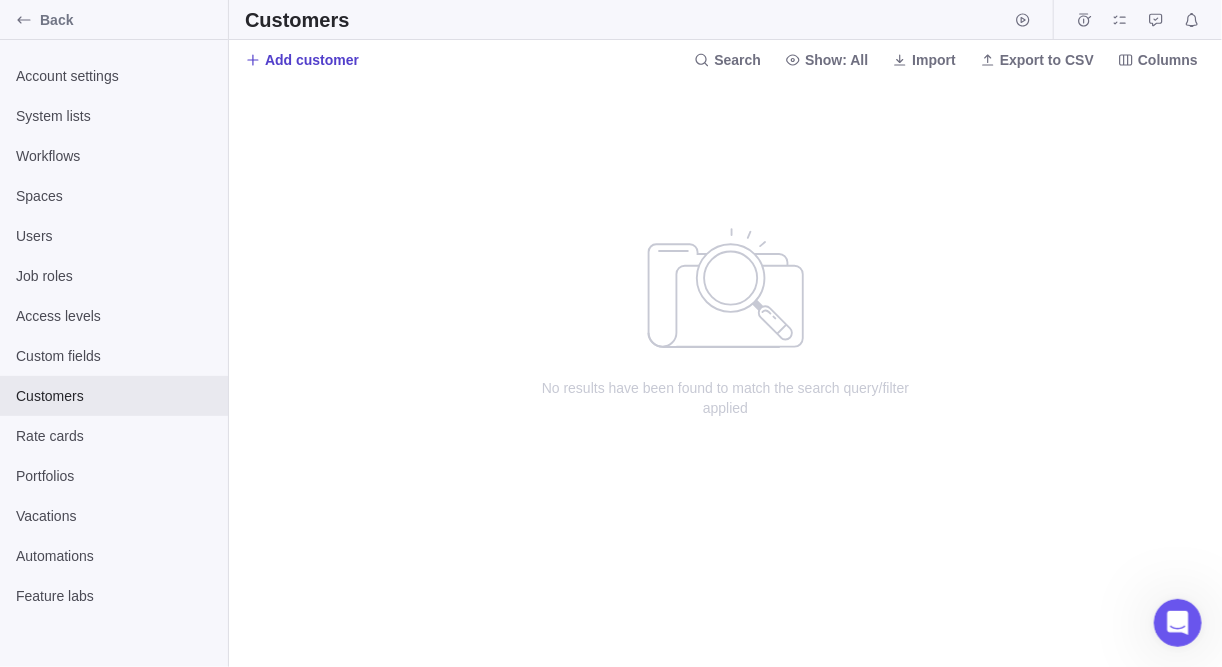 click on "Add customer" at bounding box center (312, 60) 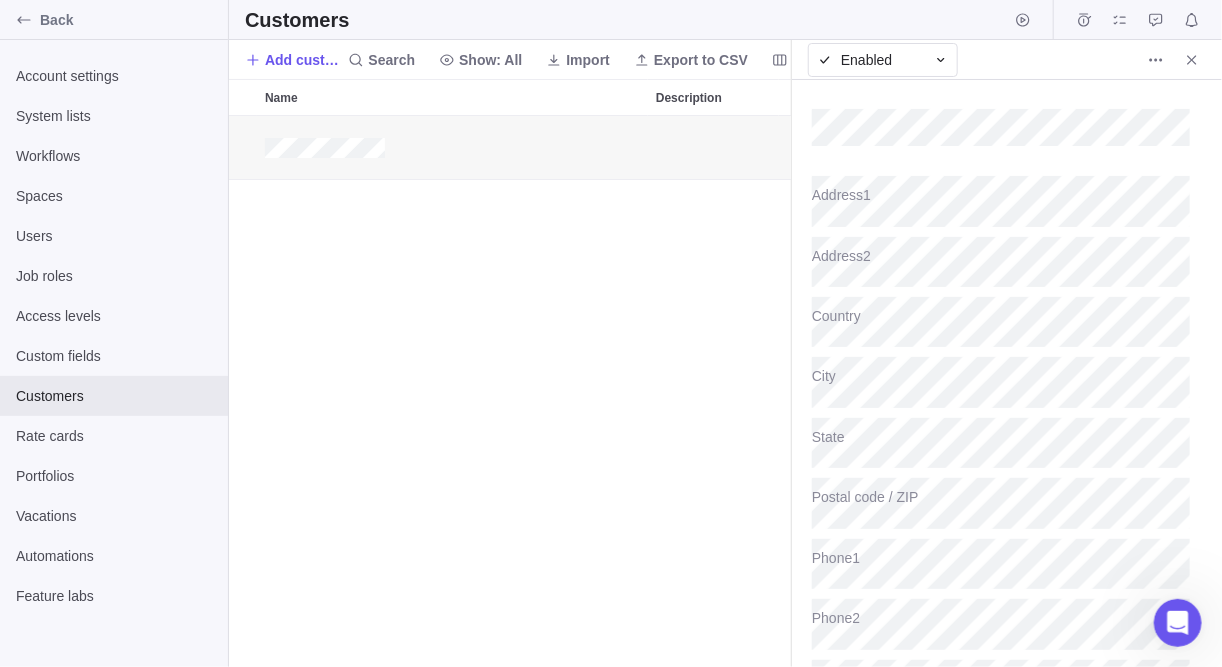 scroll, scrollTop: 13, scrollLeft: 12, axis: both 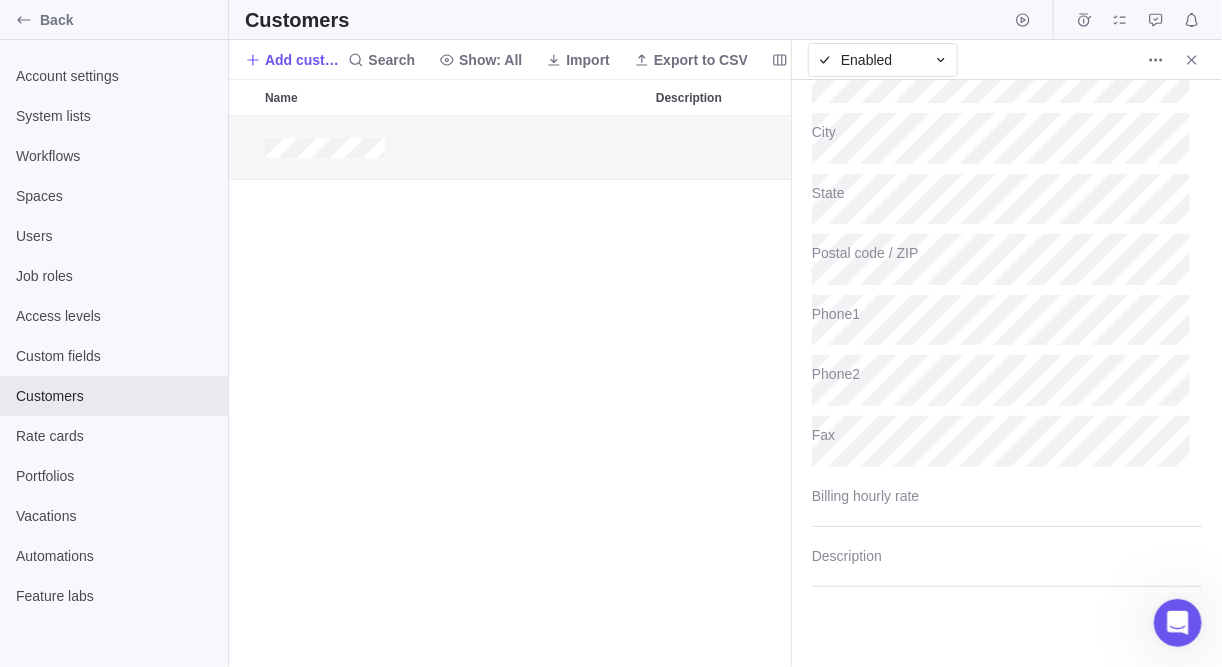 click on "Description" at bounding box center [1007, 558] 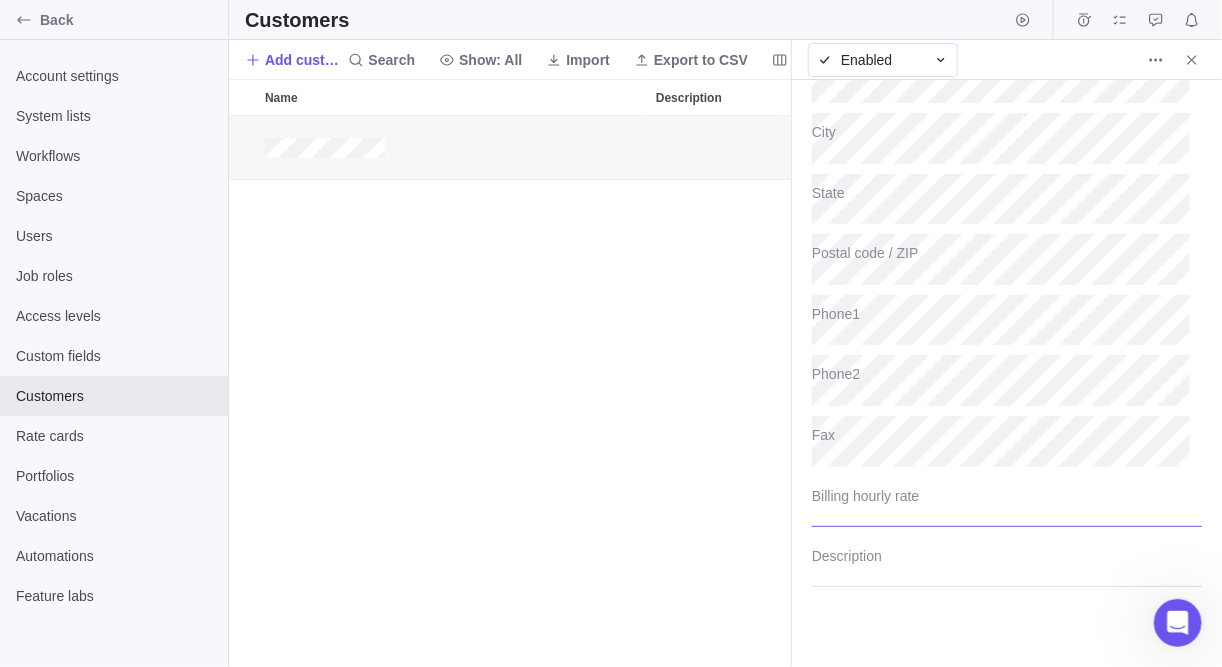 click at bounding box center (1007, 502) 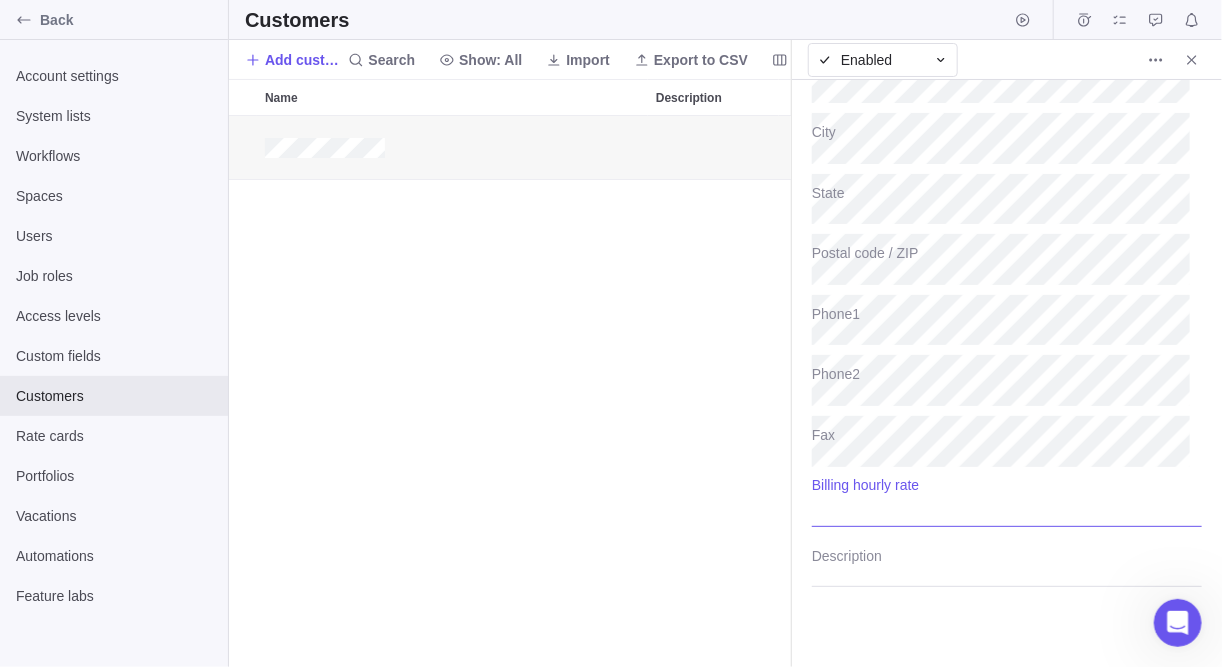 click at bounding box center (1007, 502) 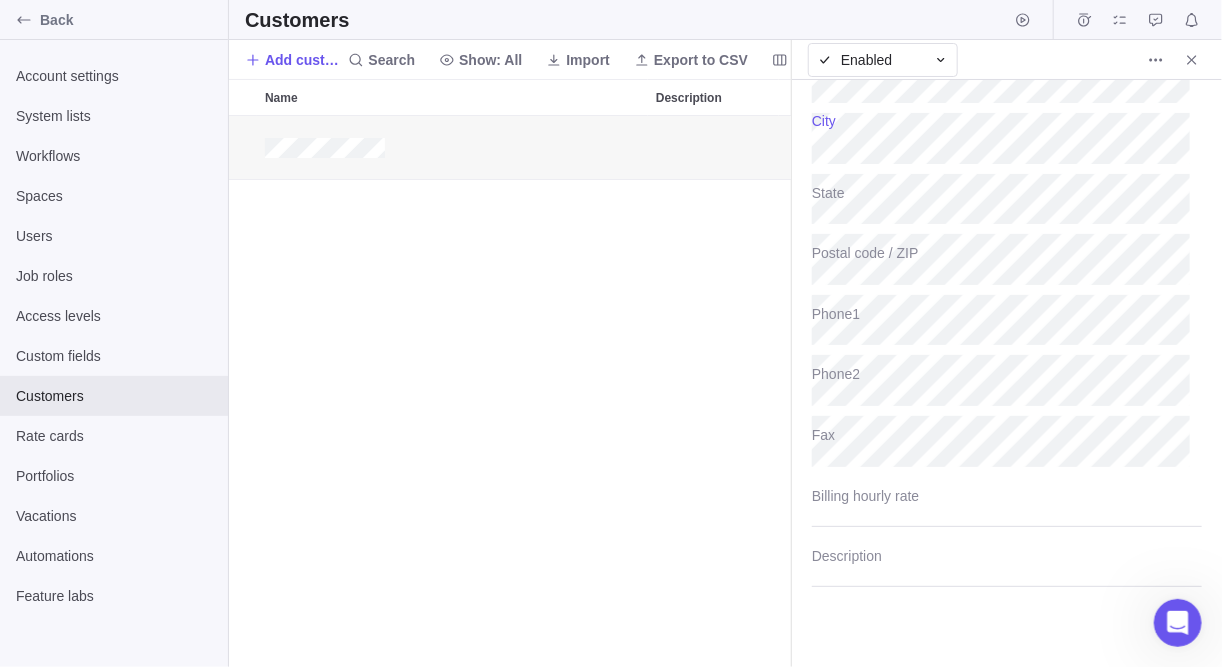 scroll, scrollTop: 0, scrollLeft: 0, axis: both 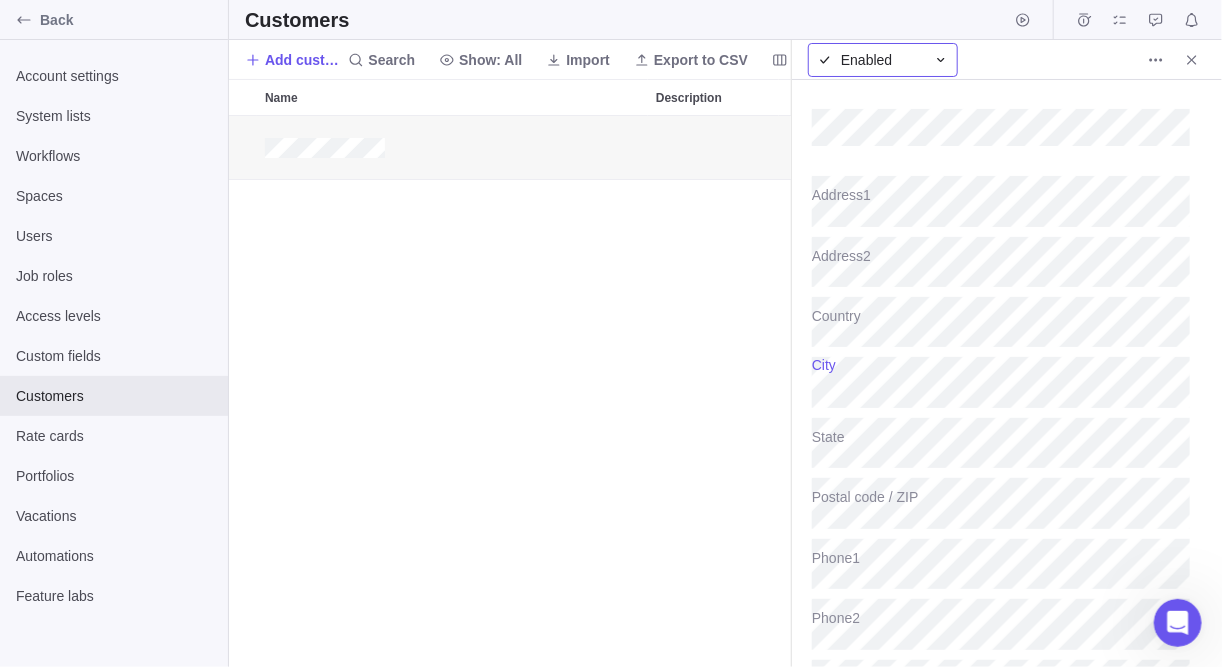 click on "Enabled" at bounding box center (871, 60) 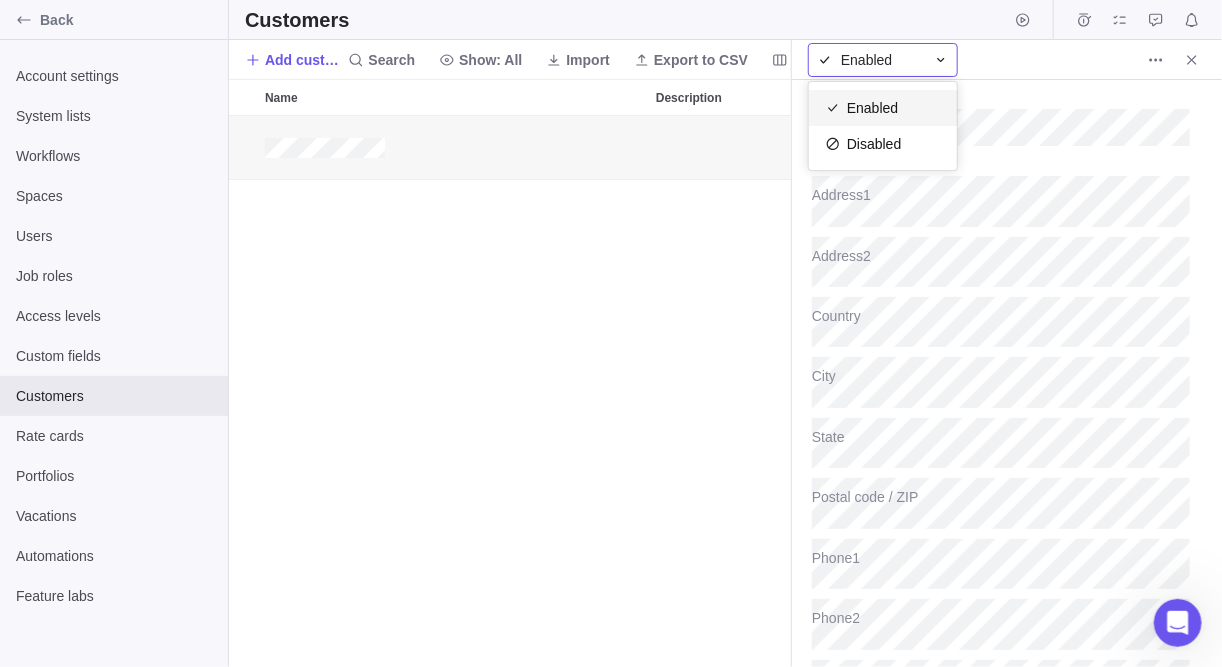 scroll, scrollTop: 12, scrollLeft: 13, axis: both 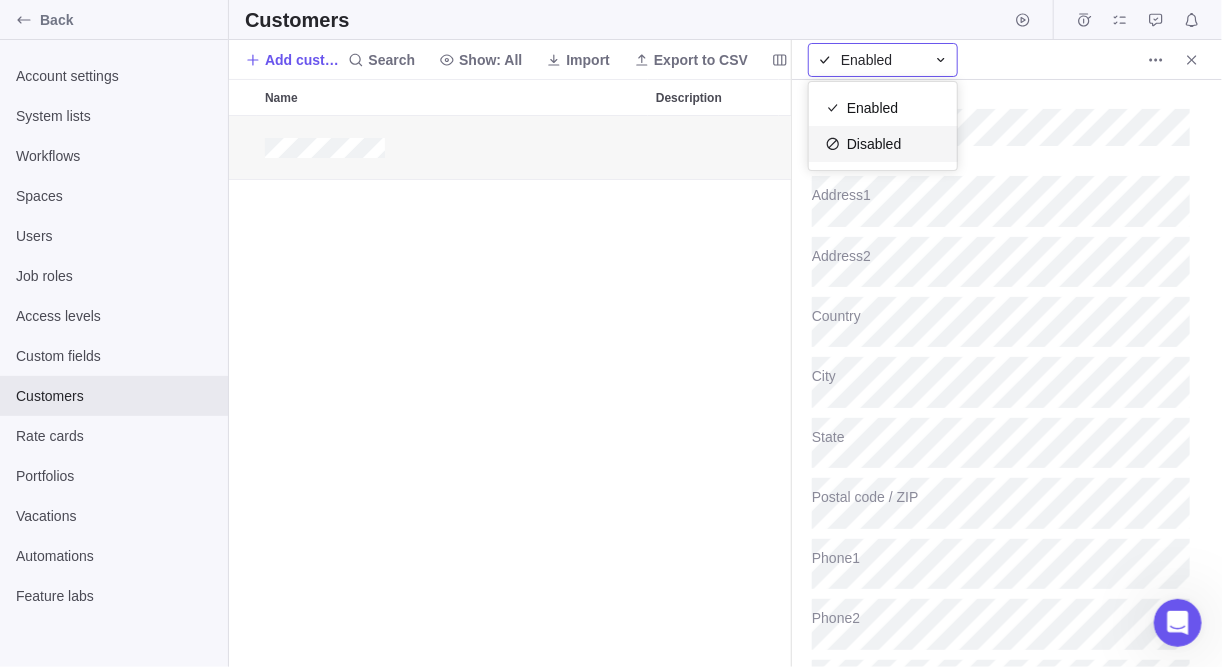 click on "Back Account settings System lists Workflows Spaces Users Job roles Access levels Custom fields Customers Rate cards Portfolios Vacations Automations Feature labs Customers Add customer Search Show: All Import Export to CSV Columns Name Description Enabled Enabled Disabled Address1 Address2 Country City State Postal code / ZIP Phone1 Phone2 Fax Billing hourly rate Description
Prev Next [DATE] Mo Tu We Th Fr Sa Su   1 2 3 4 5 6 7 8 9 10 11 12 13 14 15 16 17 18 19 20 21 22 23 24 25 26 27 28 29 30 31       [DATE] Done x Open" at bounding box center (611, 333) 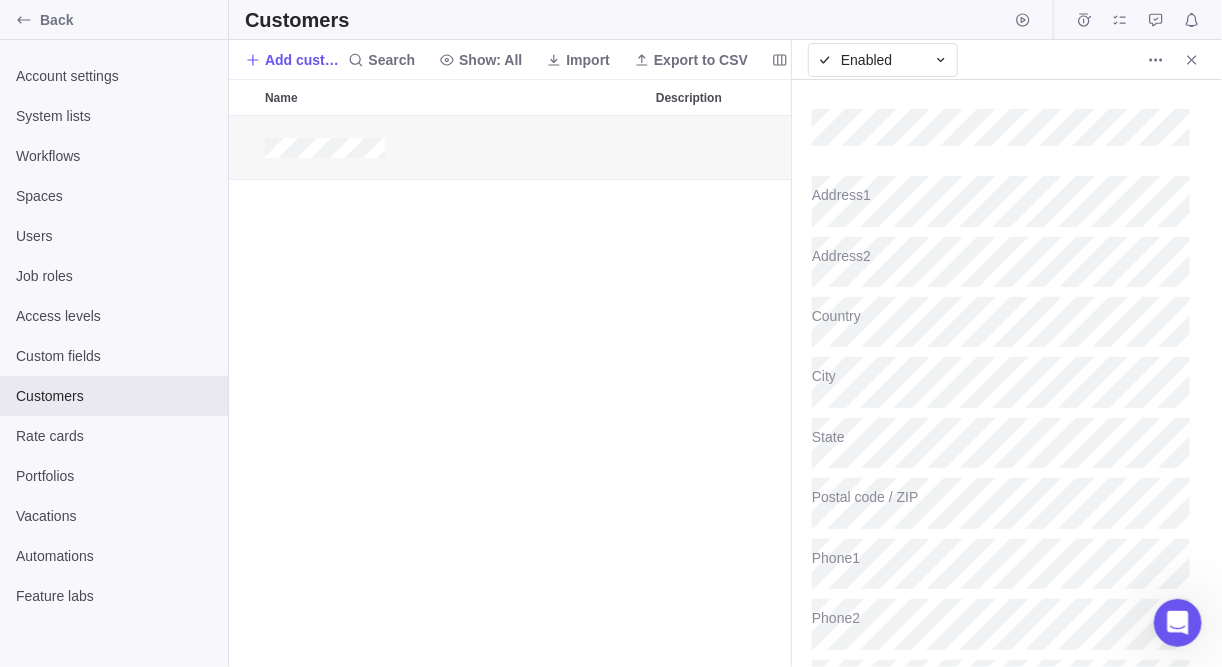 click on "Address2" at bounding box center [1007, 258] 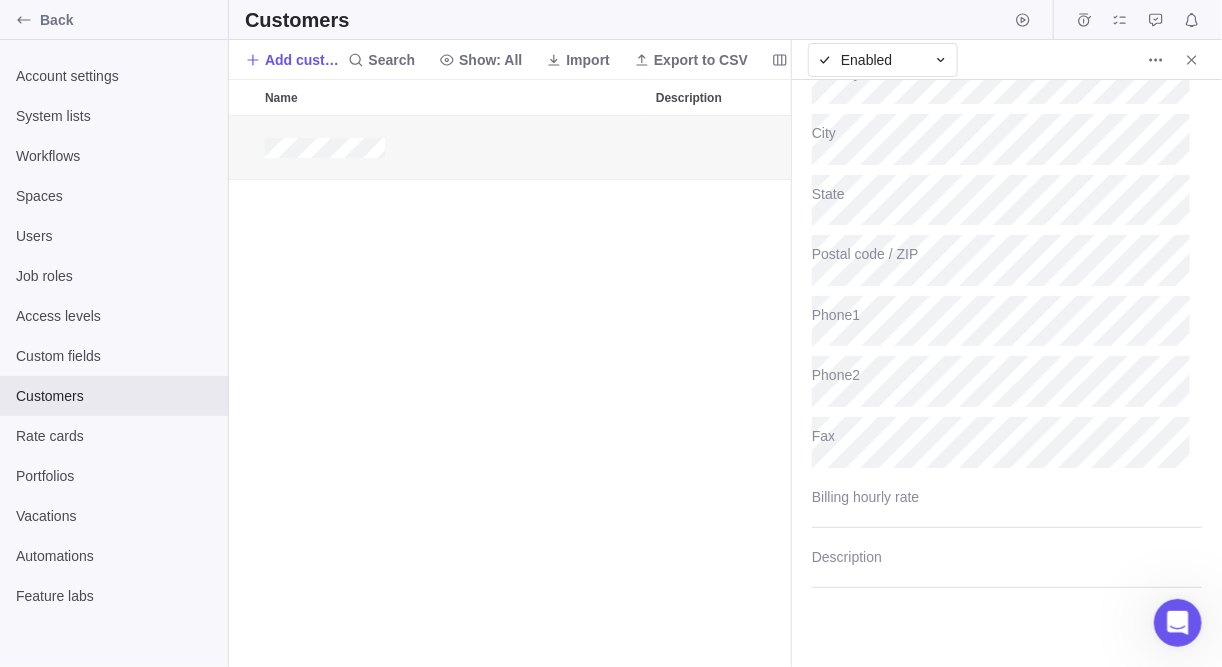 scroll, scrollTop: 244, scrollLeft: 0, axis: vertical 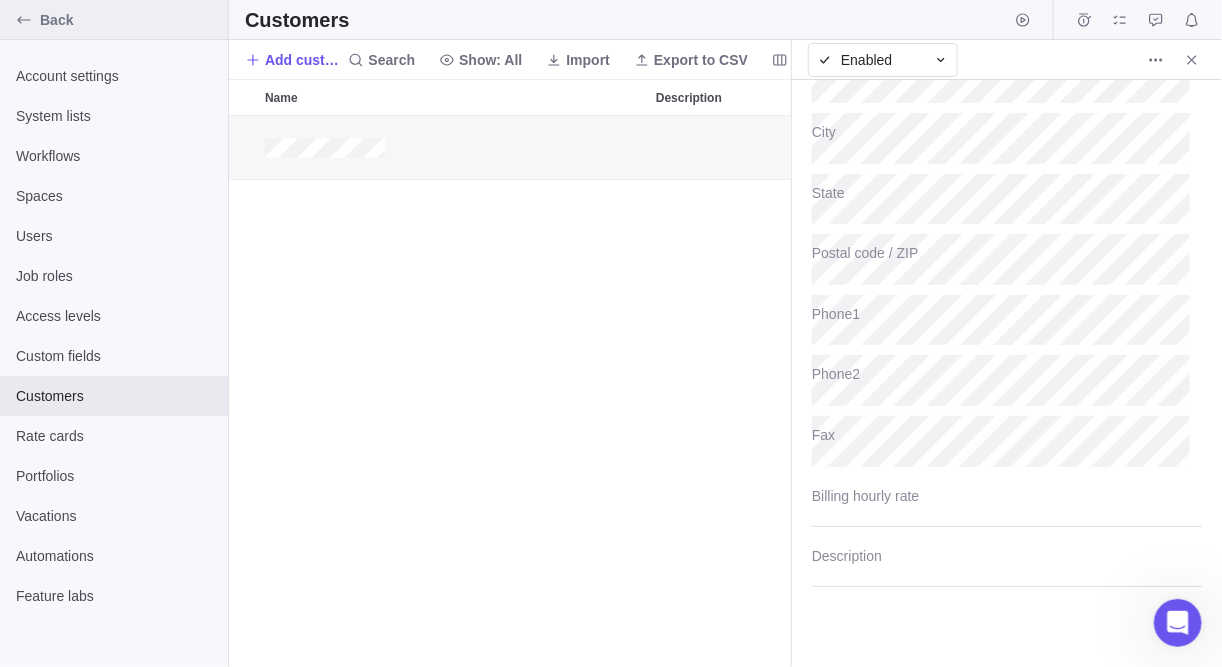 click 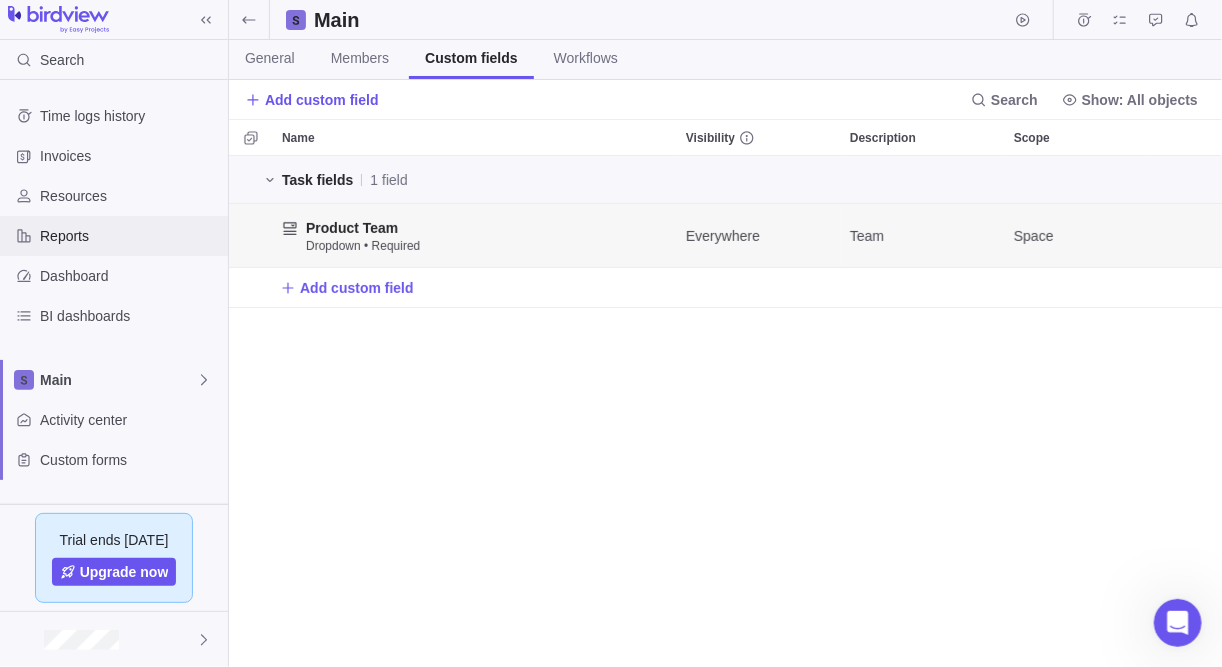 scroll, scrollTop: 13, scrollLeft: 13, axis: both 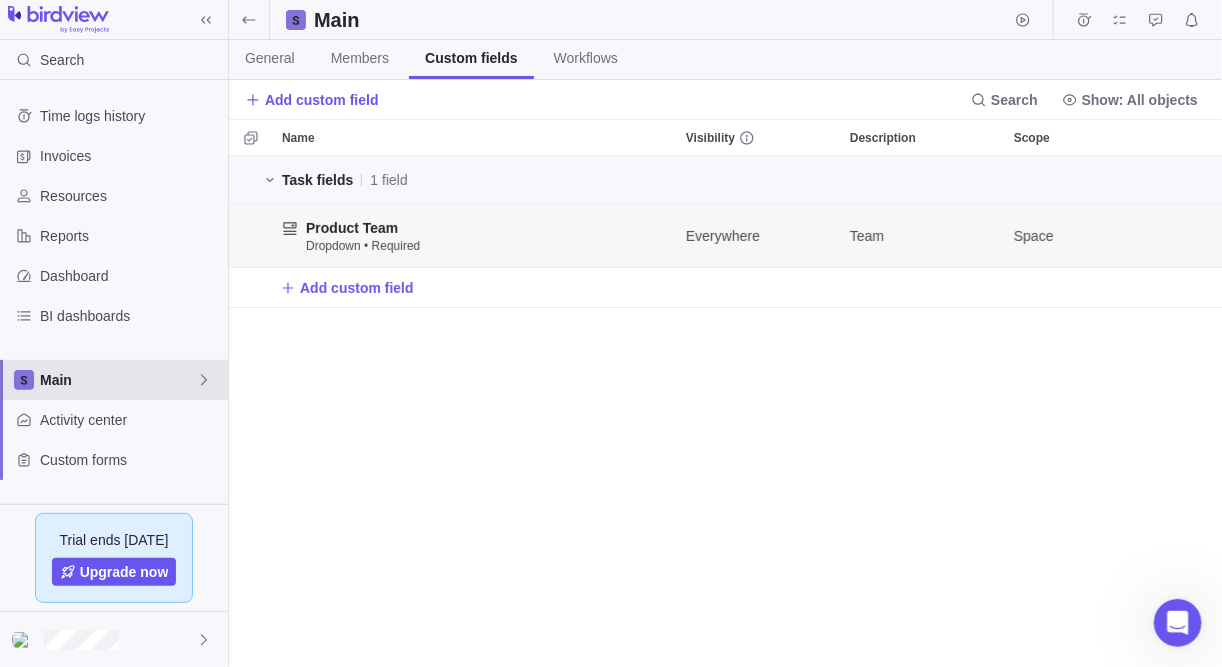 click on "Main" at bounding box center (114, 380) 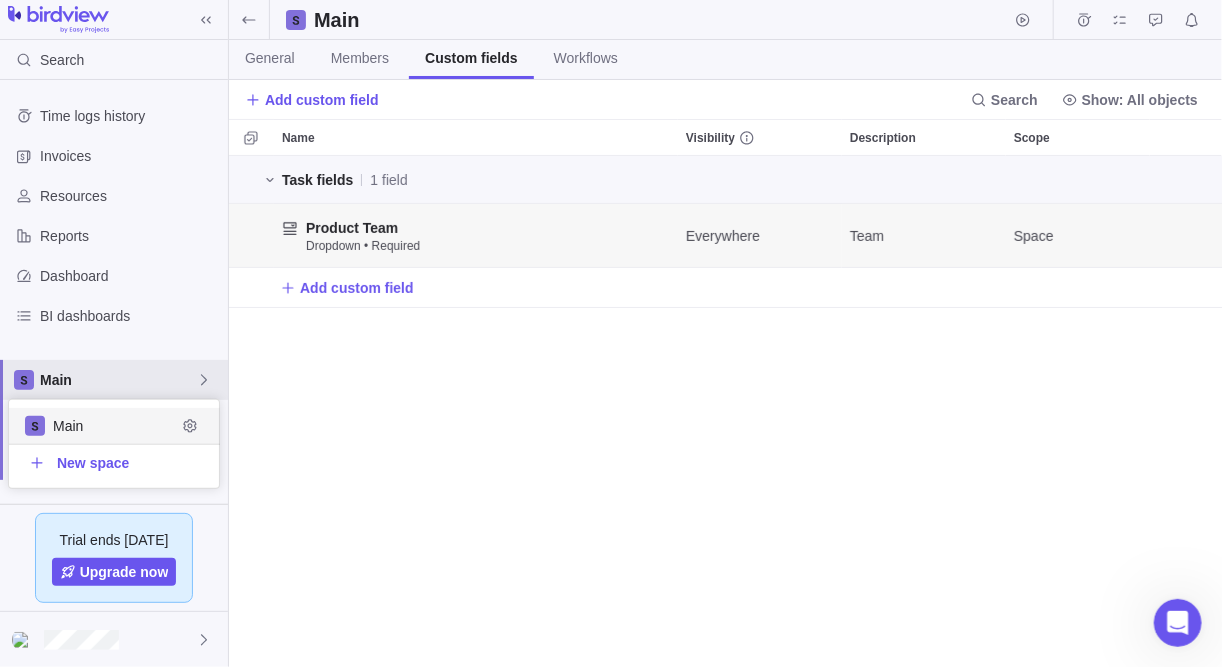 scroll, scrollTop: 12, scrollLeft: 13, axis: both 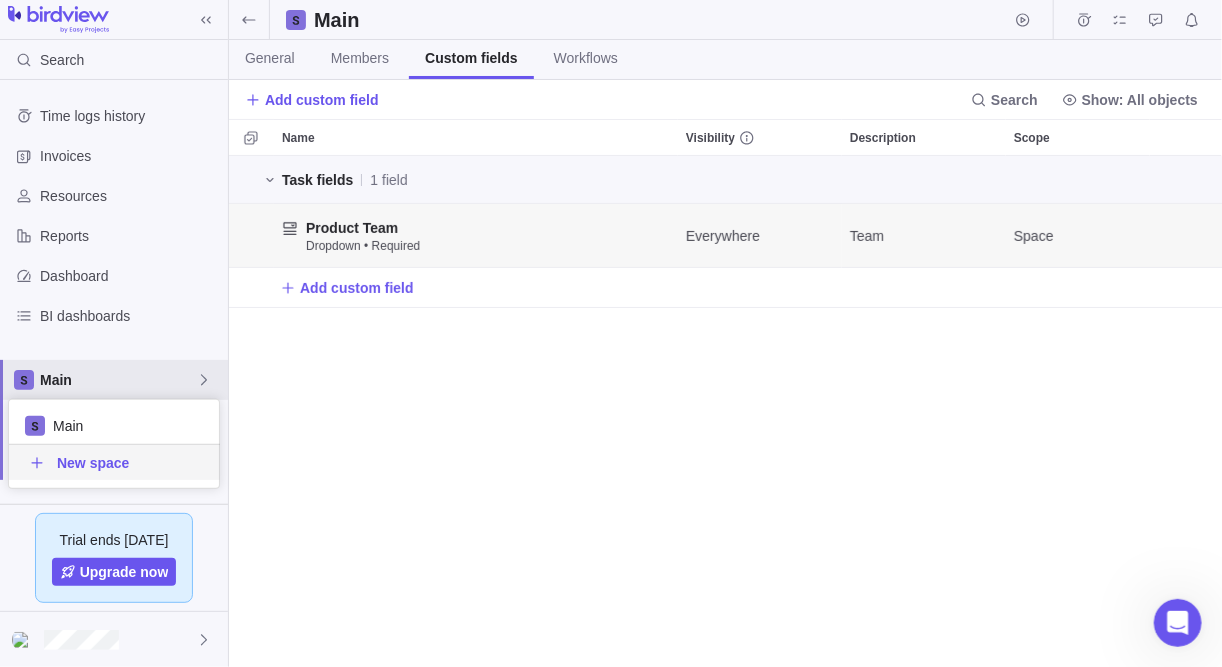 click on "New space" at bounding box center (93, 463) 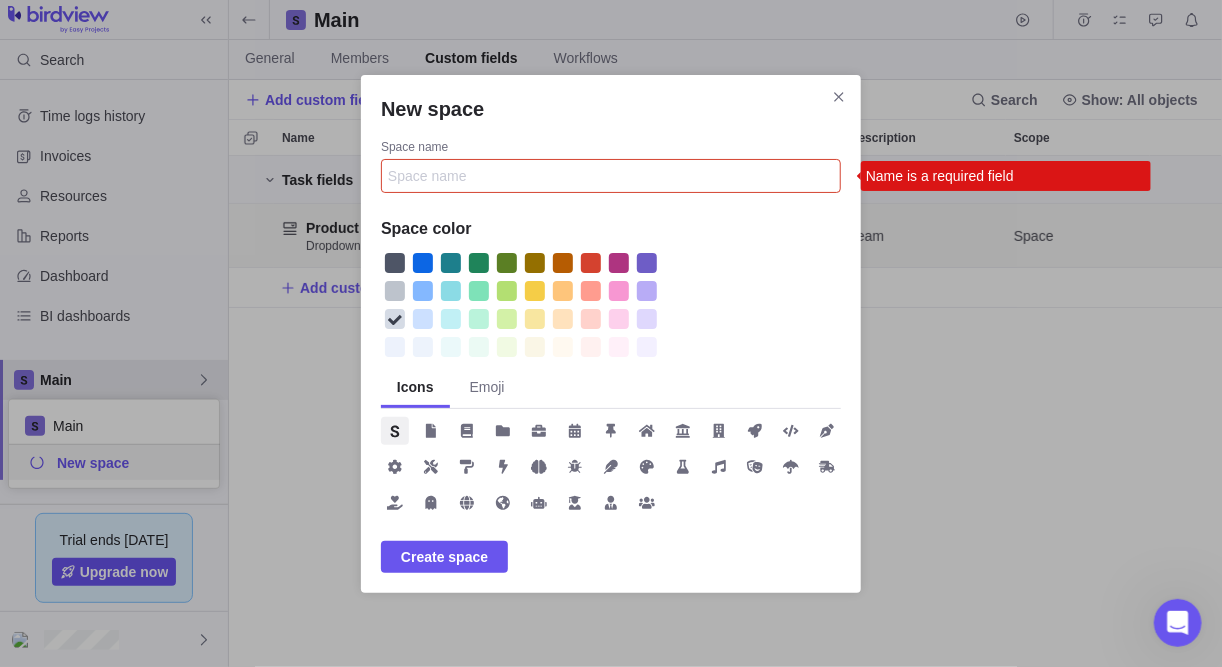 click on "Space name" at bounding box center (611, 149) 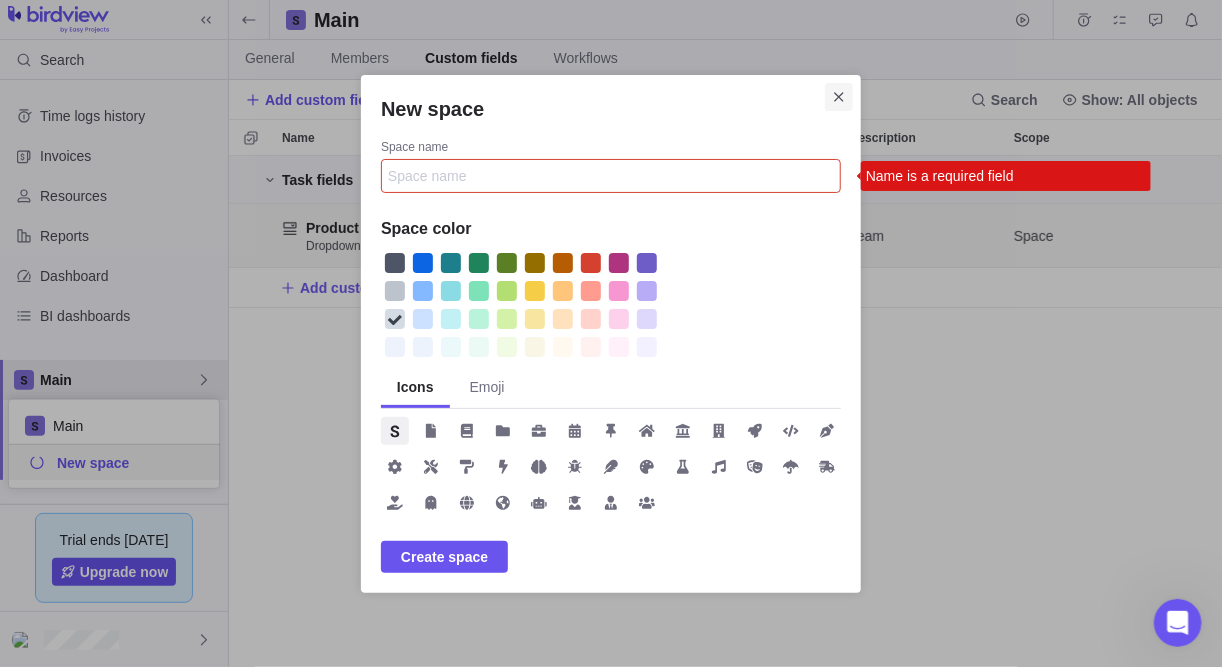 click 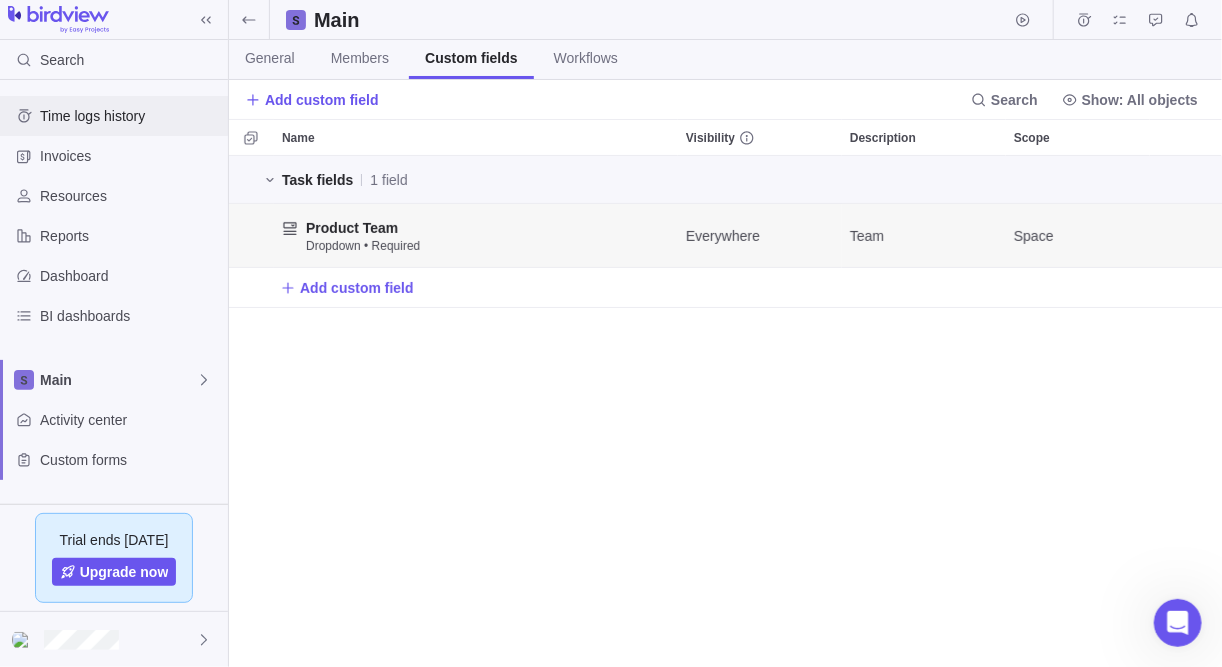 click on "Time logs history" at bounding box center (130, 116) 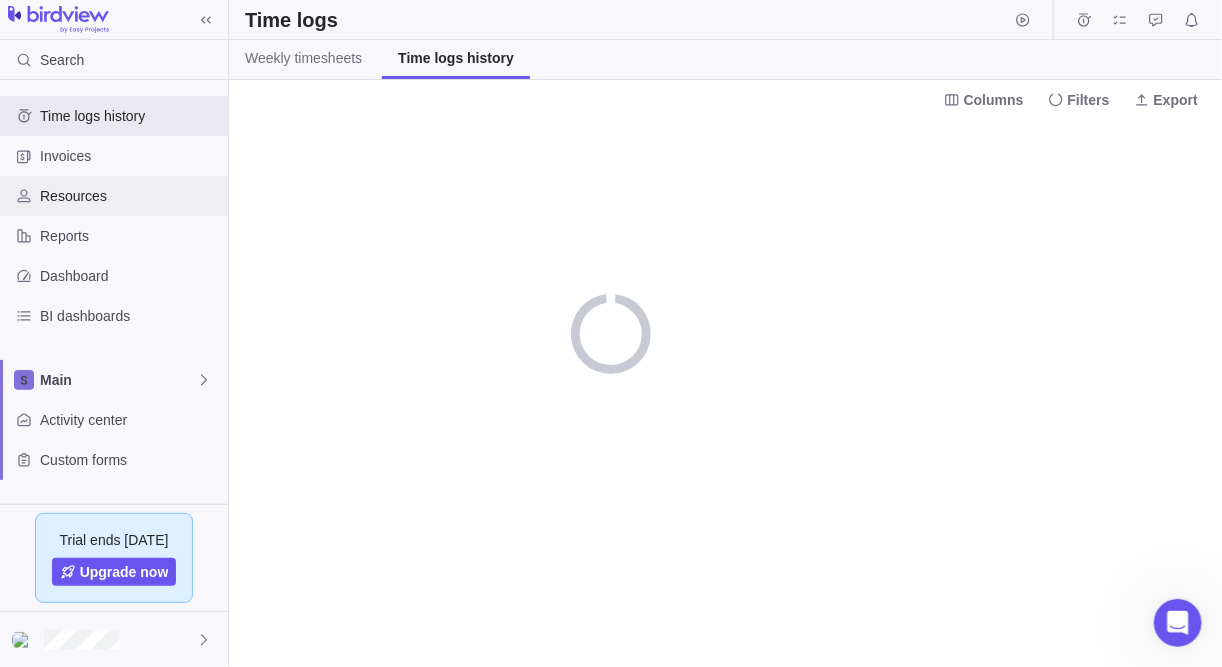 click on "Resources" at bounding box center [130, 196] 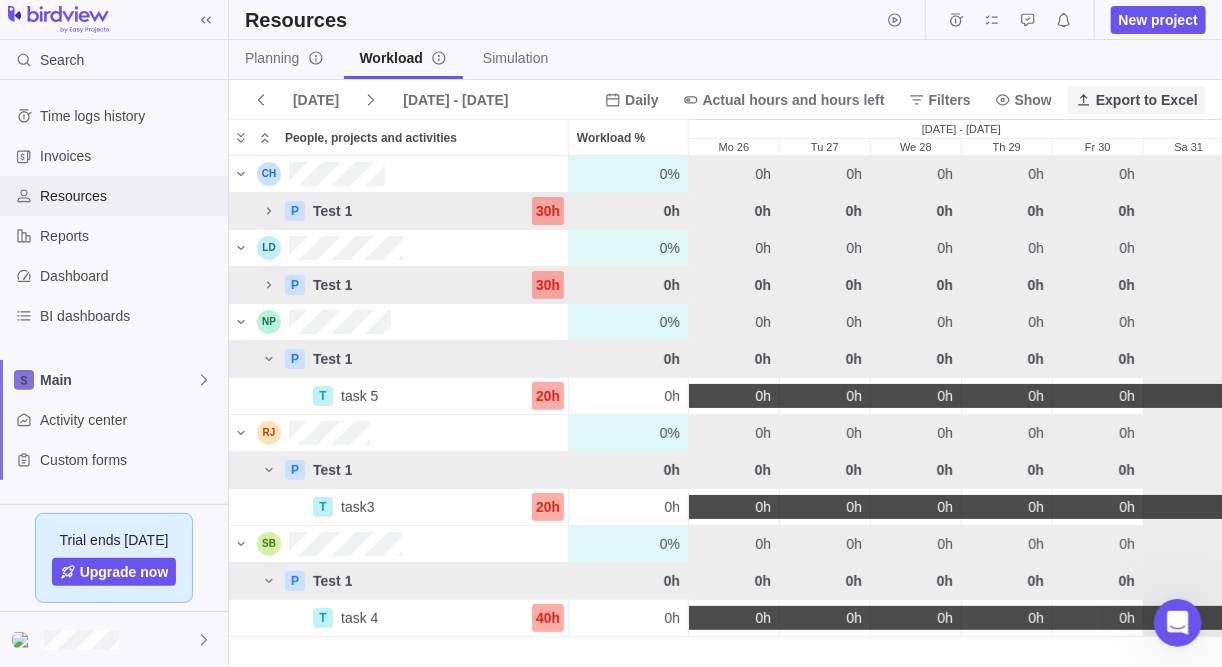 scroll, scrollTop: 14, scrollLeft: 13, axis: both 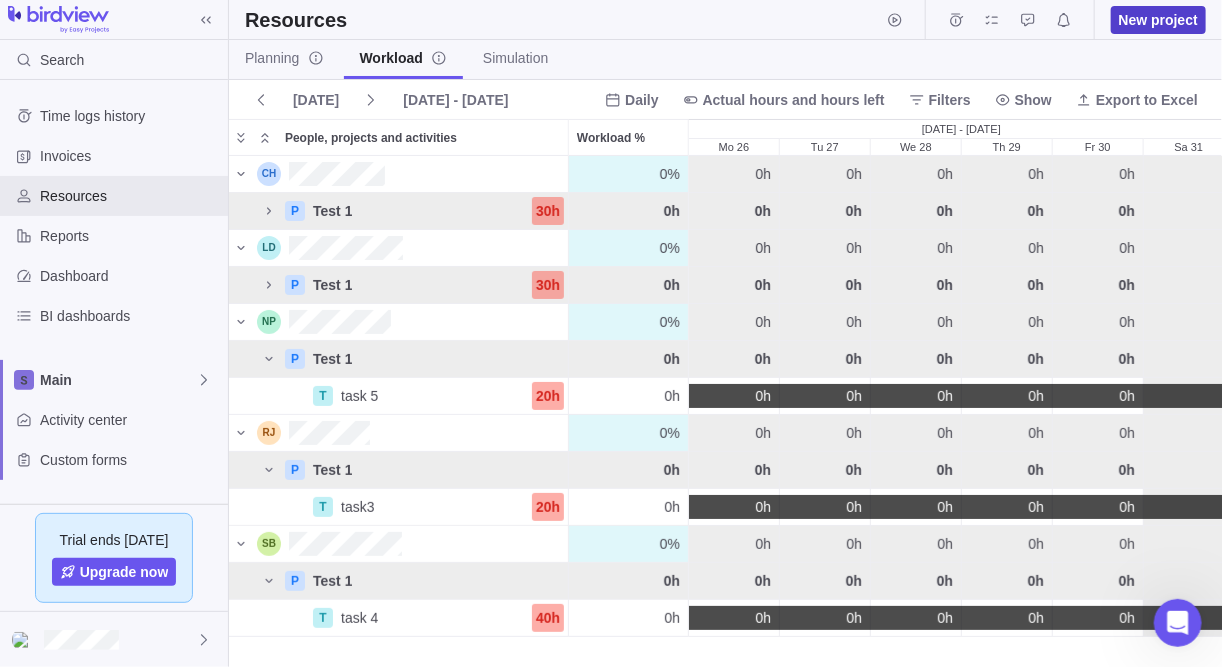 click on "New project" at bounding box center [1158, 20] 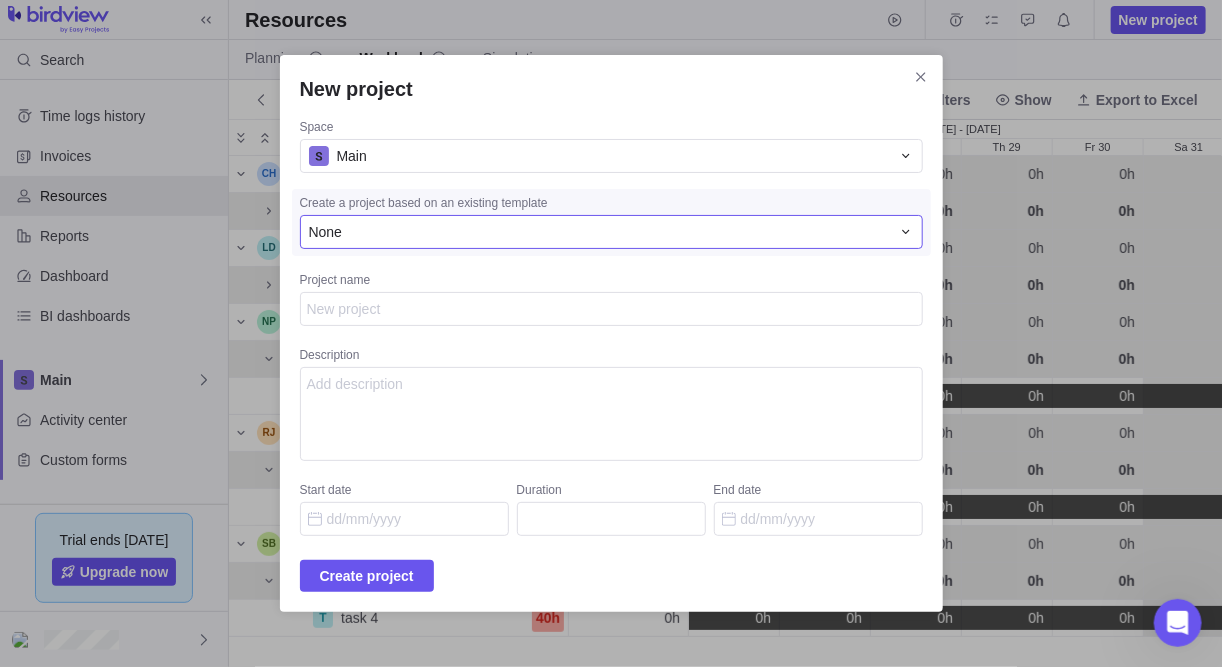 type on "x" 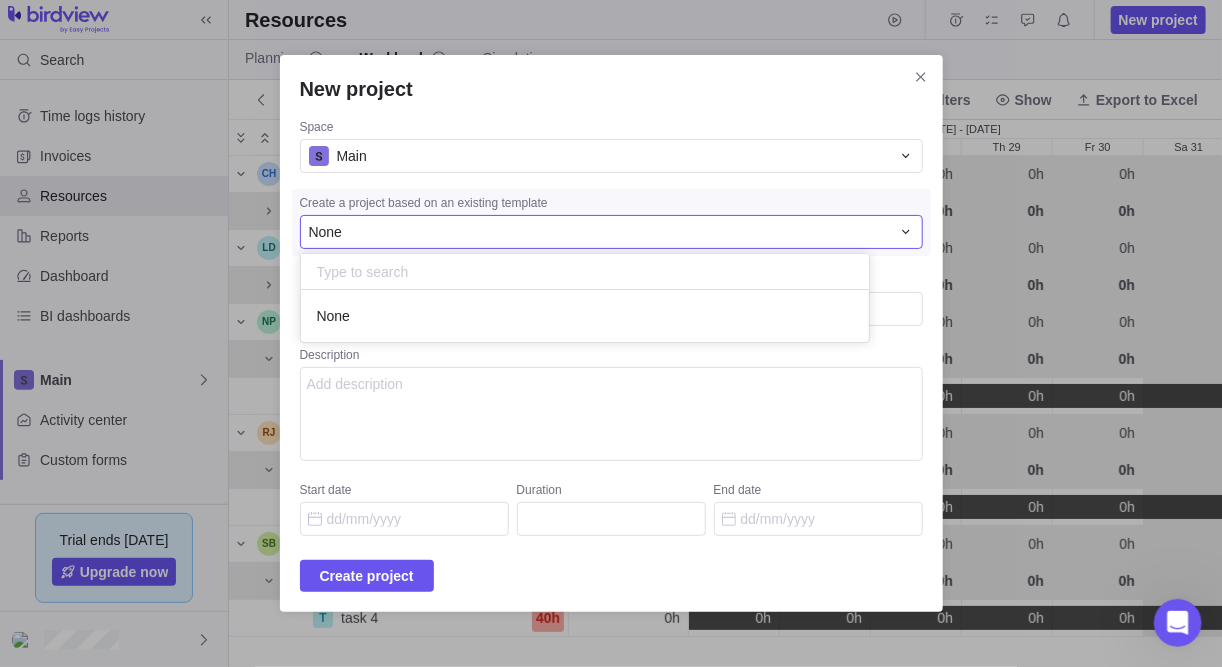 scroll, scrollTop: 13, scrollLeft: 13, axis: both 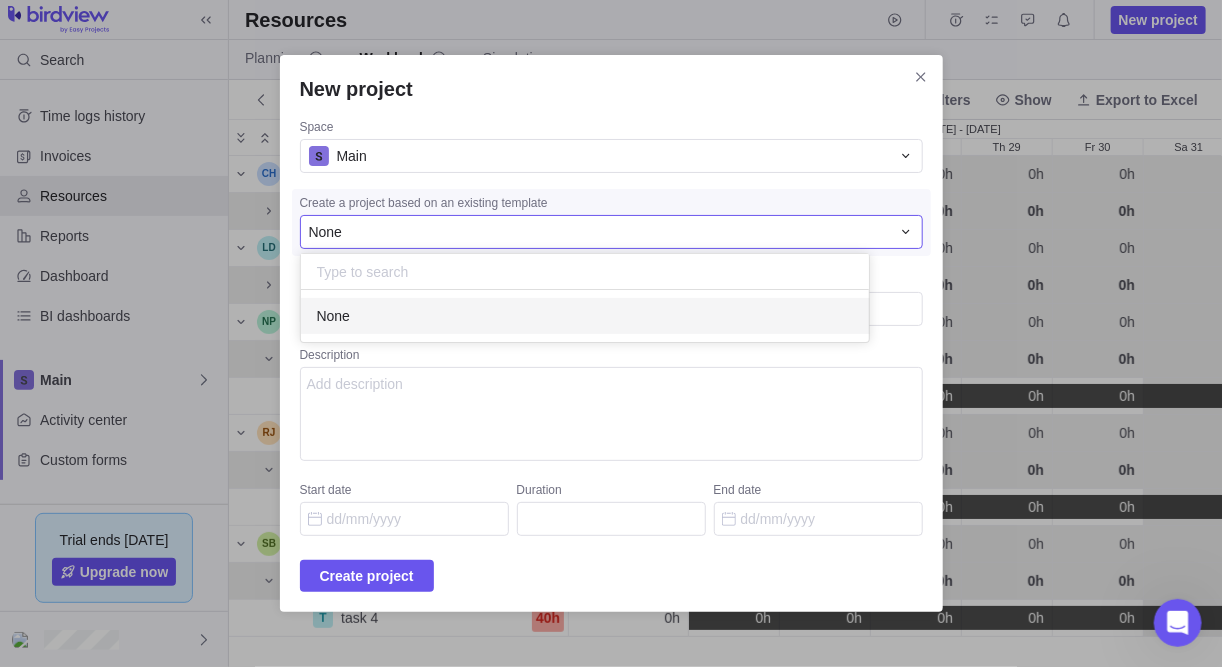 click on "New project Space Main Create a project based on an existing template None None Project name Description Start date Duration End date Create project" at bounding box center [611, 333] 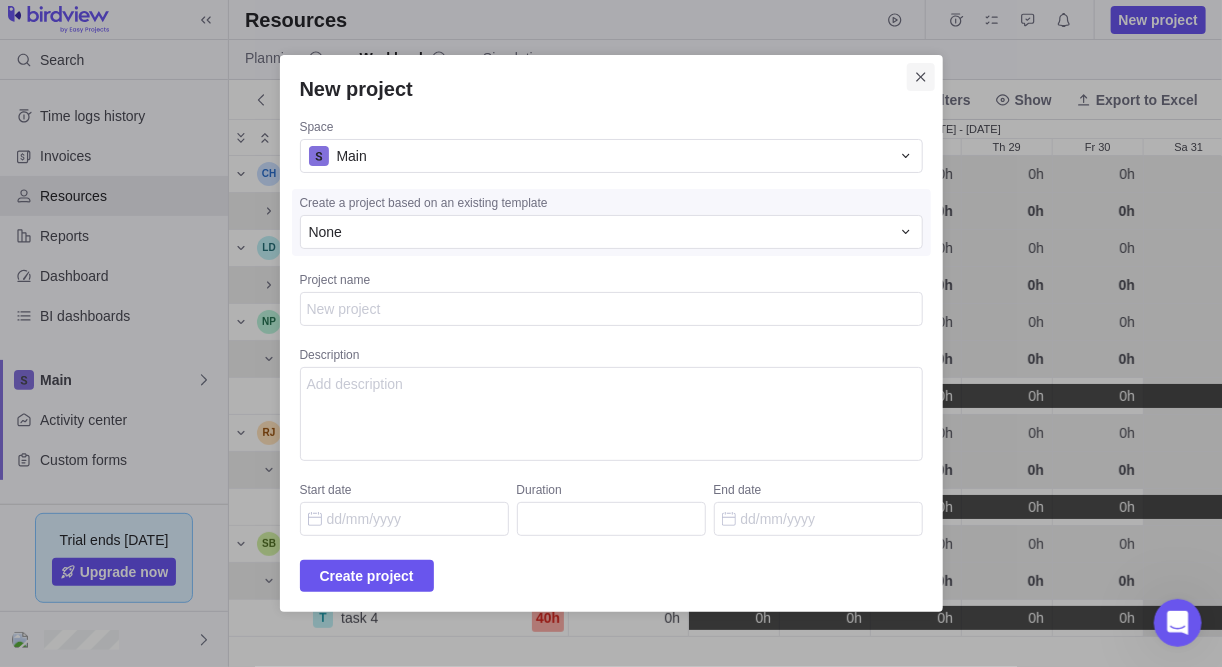 click 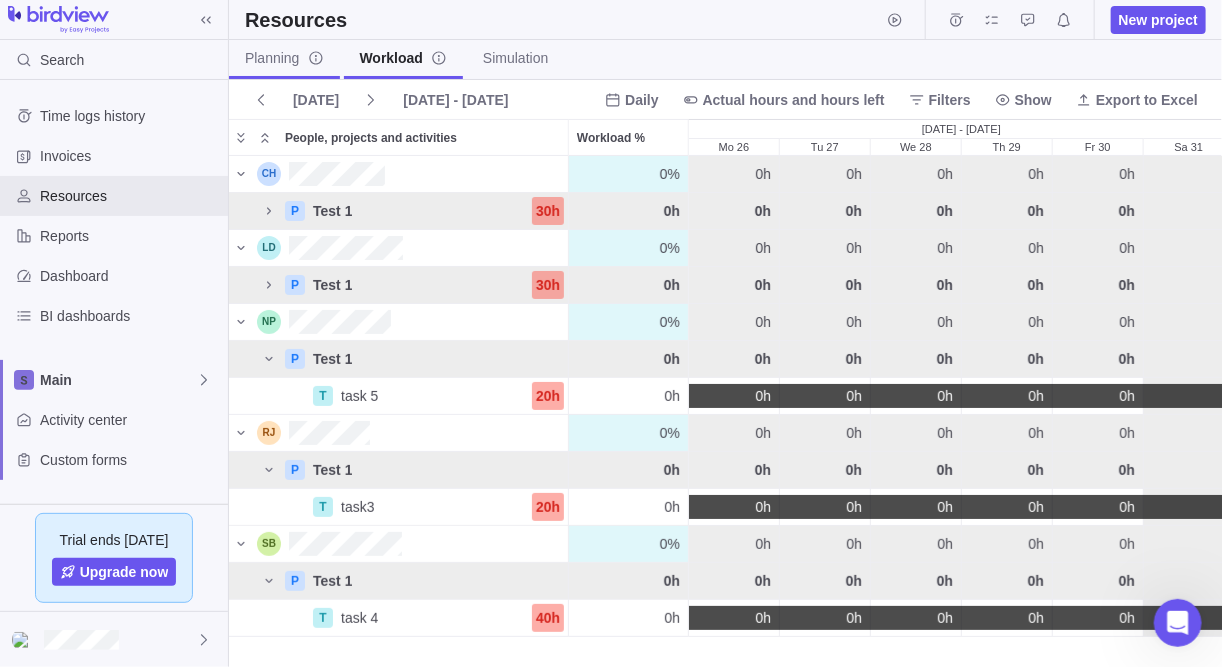 click on "Planning" at bounding box center (284, 58) 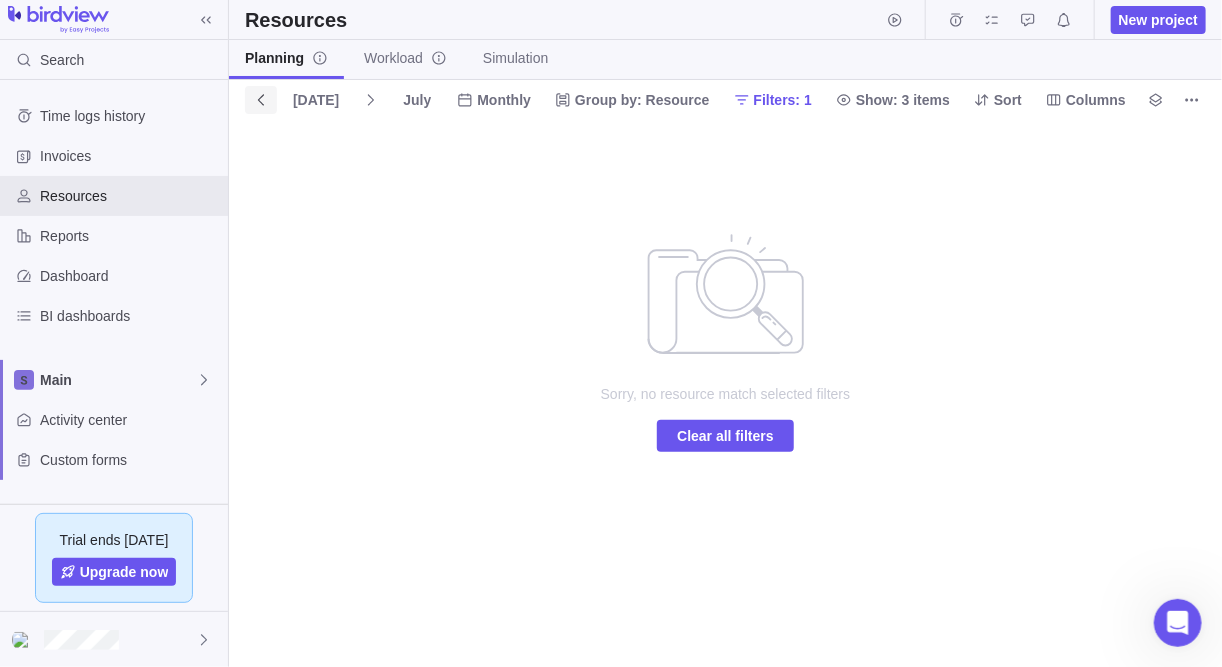click at bounding box center [261, 100] 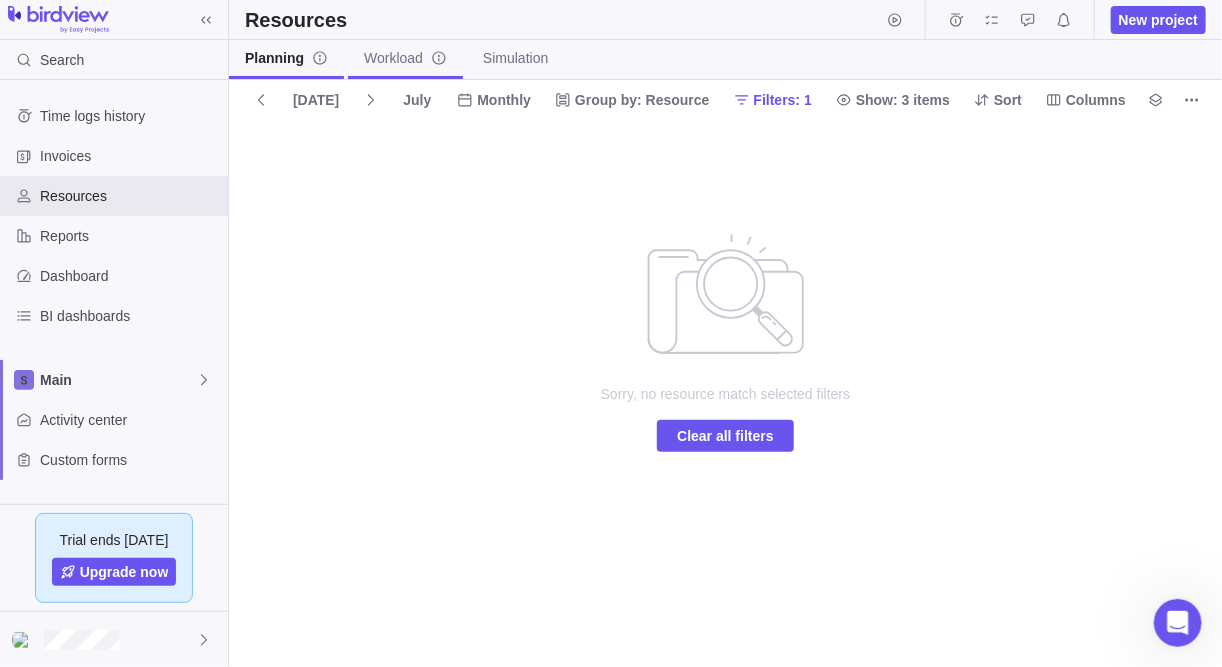 click on "Workload" at bounding box center (405, 58) 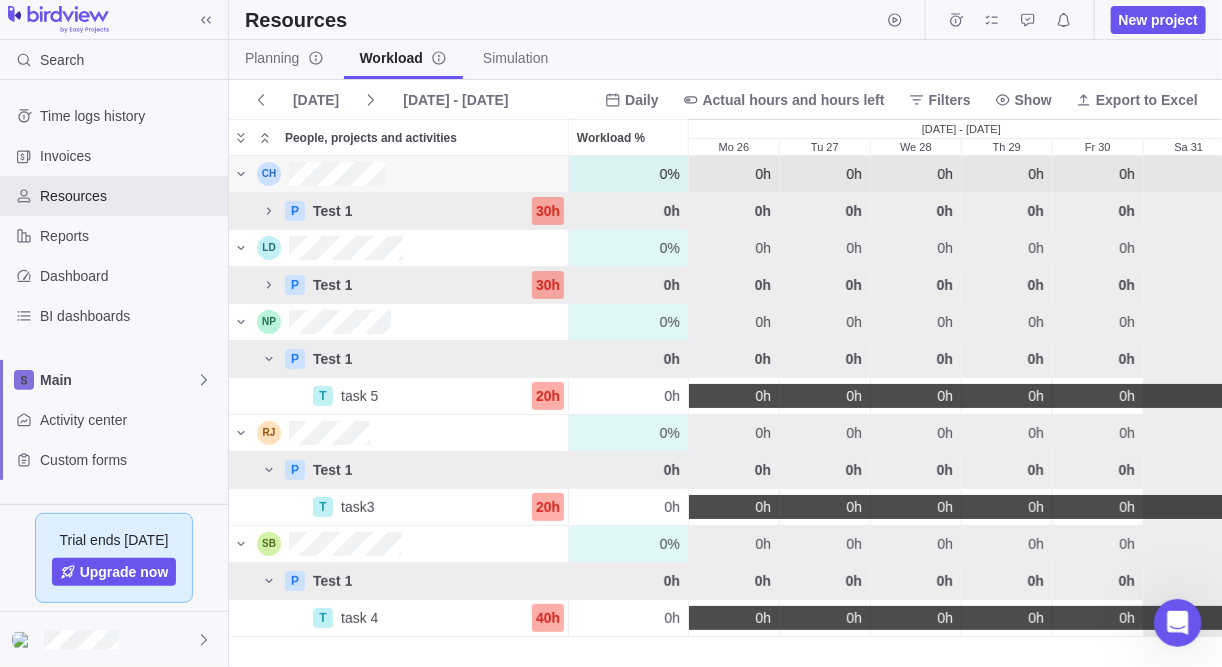 scroll, scrollTop: 14, scrollLeft: 13, axis: both 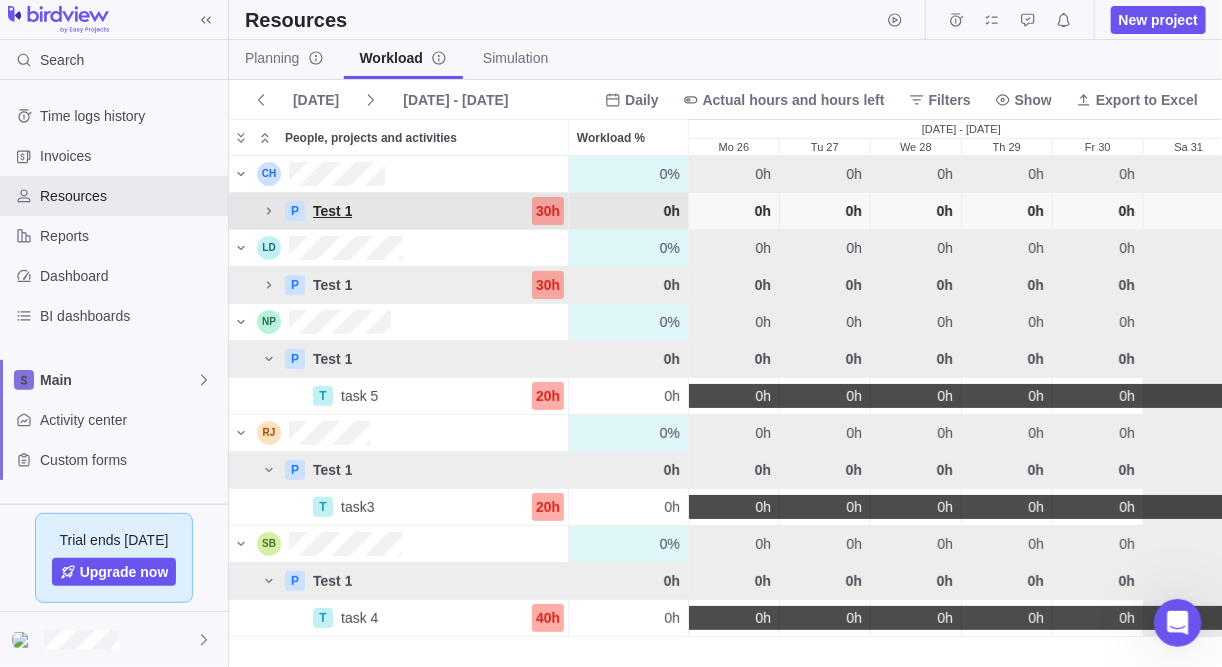 click on "Test 1" at bounding box center [332, 211] 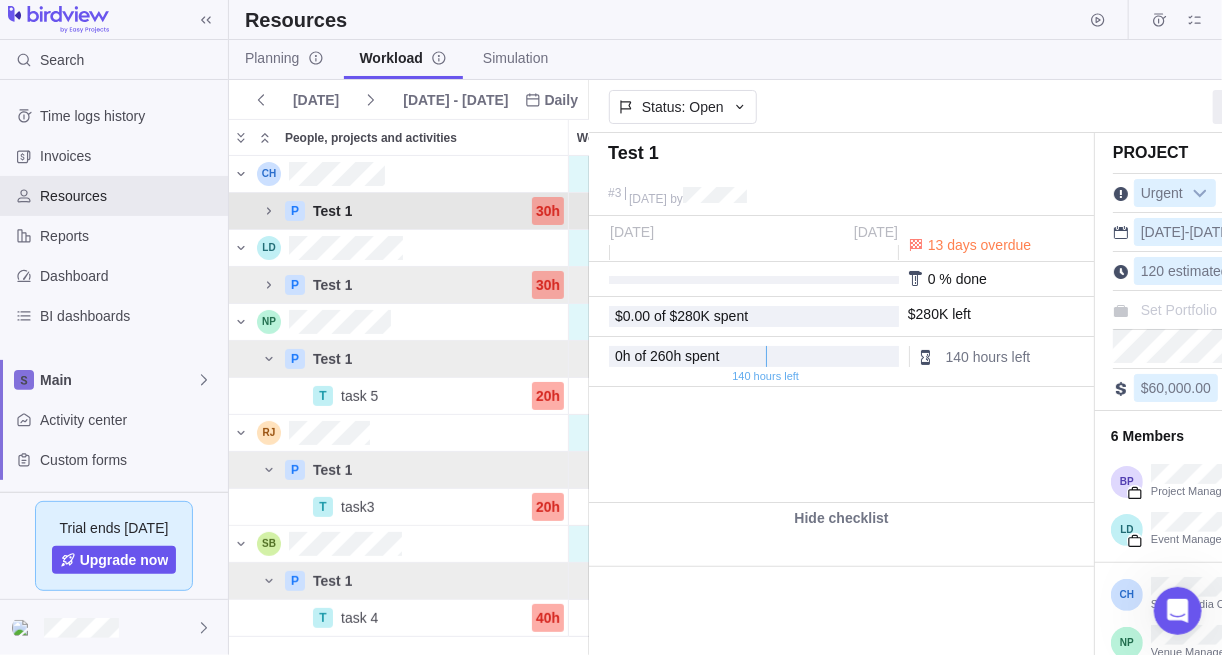 scroll, scrollTop: 487, scrollLeft: 347, axis: both 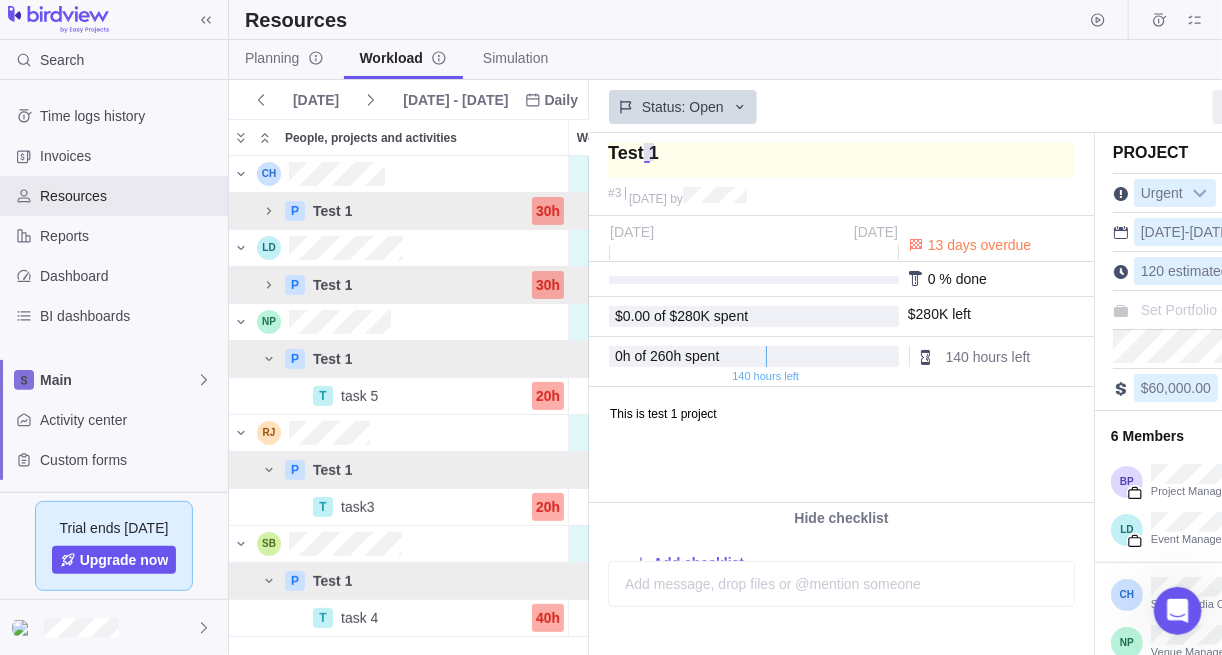 click at bounding box center (841, 160) 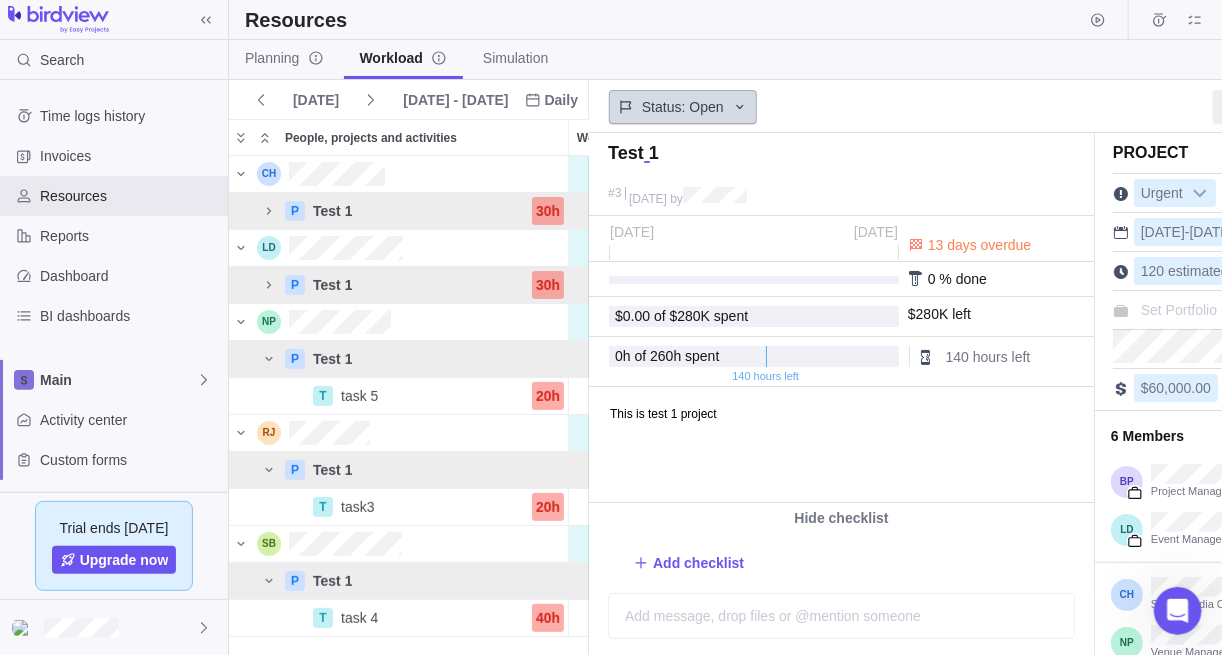 click on "Status: Open" at bounding box center (683, 107) 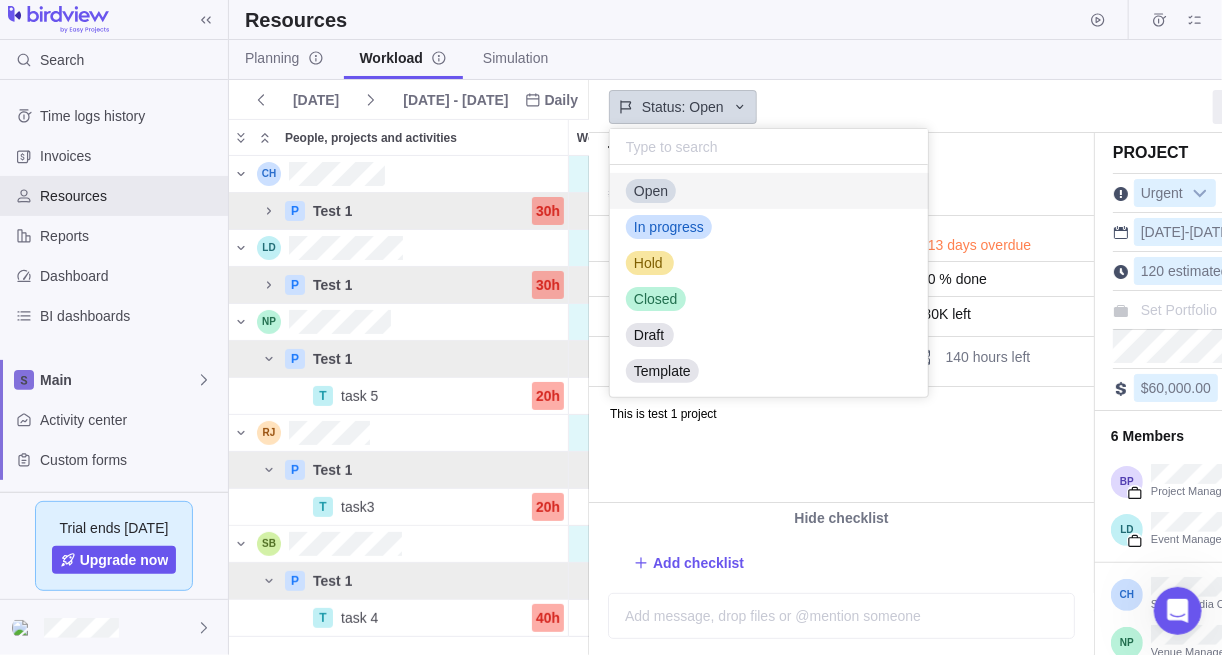 scroll, scrollTop: 12, scrollLeft: 13, axis: both 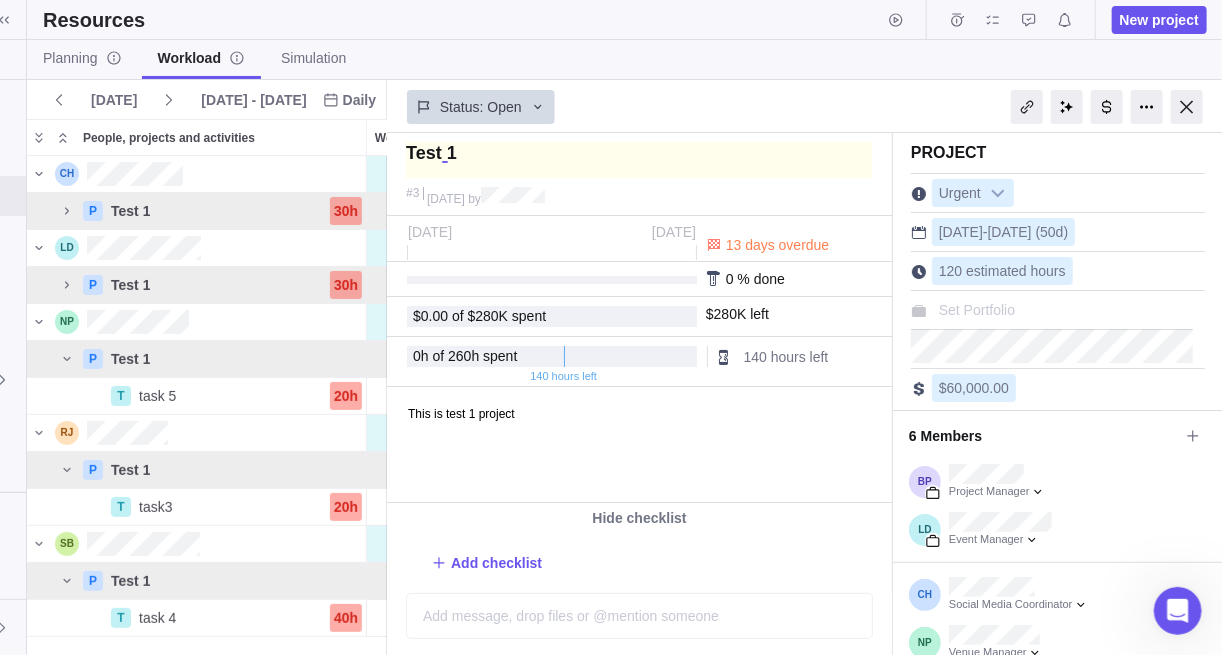 click at bounding box center (639, 160) 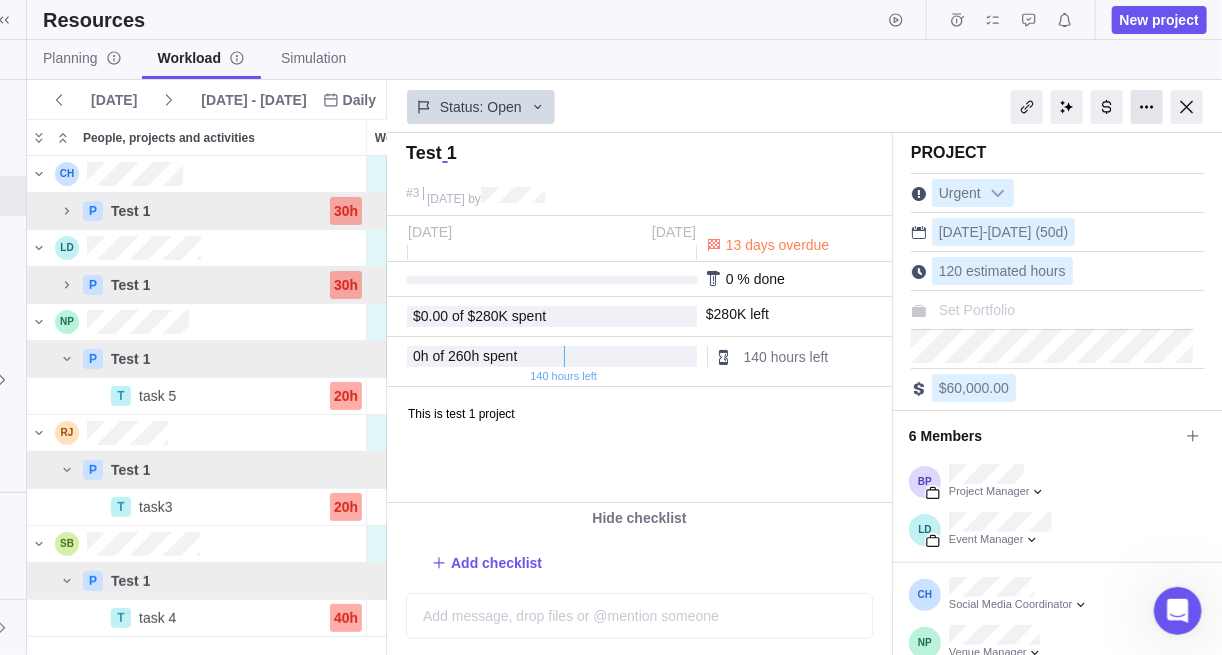click at bounding box center [1147, 107] 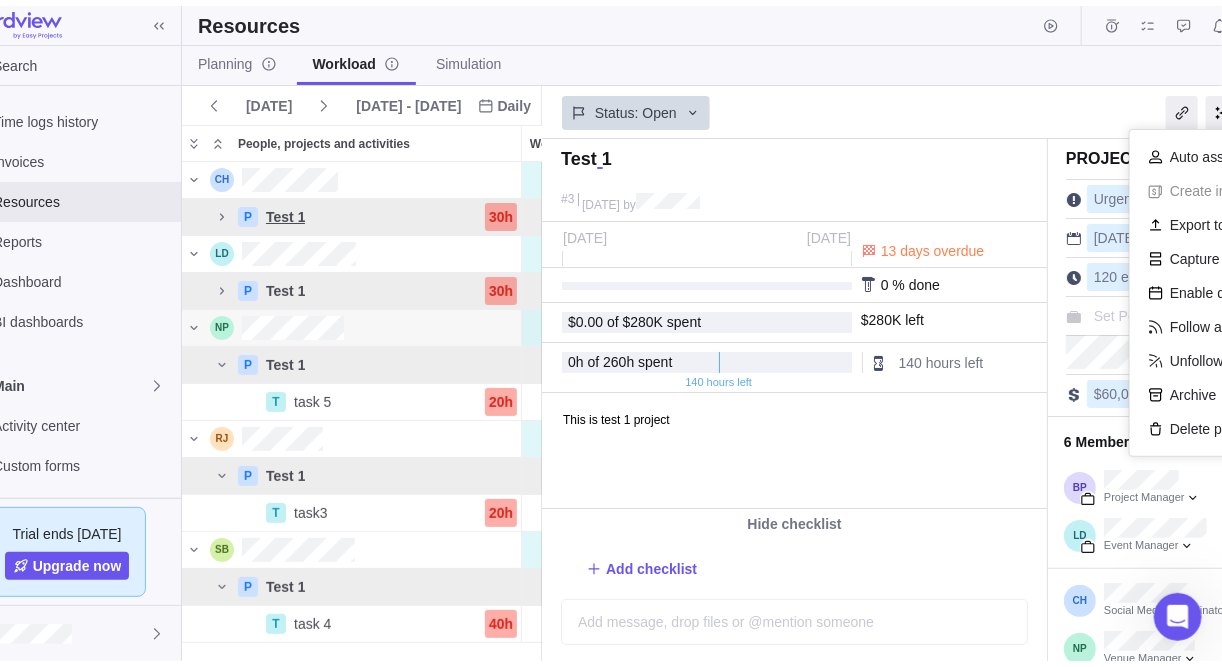 scroll, scrollTop: 0, scrollLeft: 0, axis: both 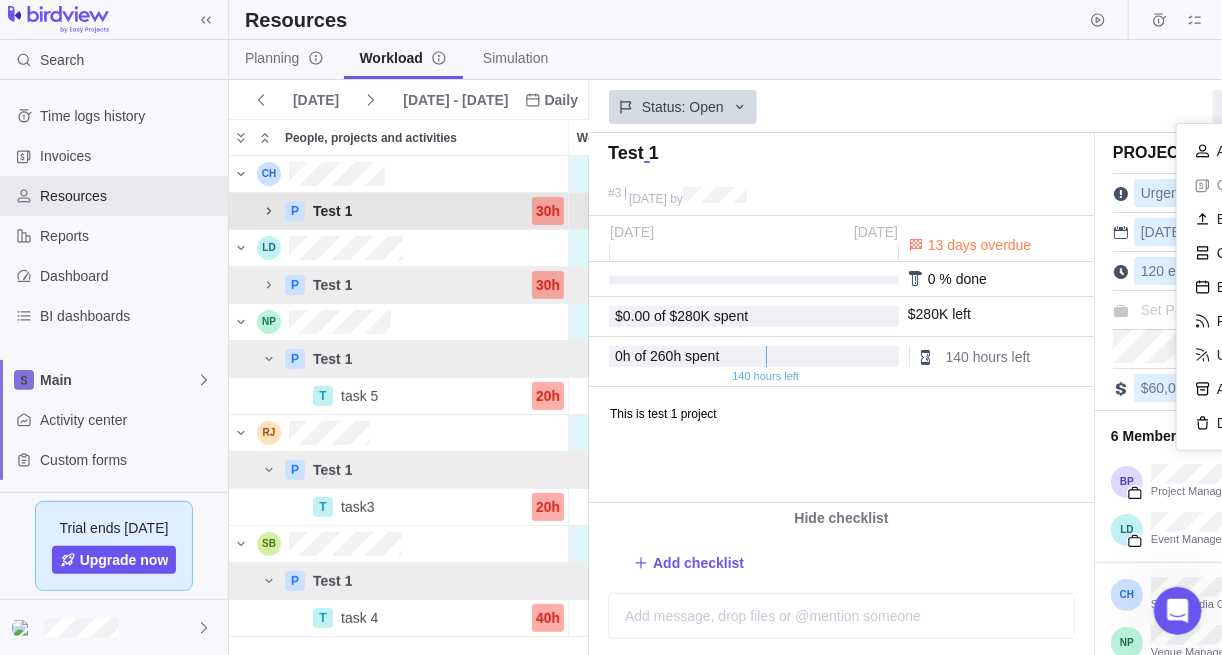 click 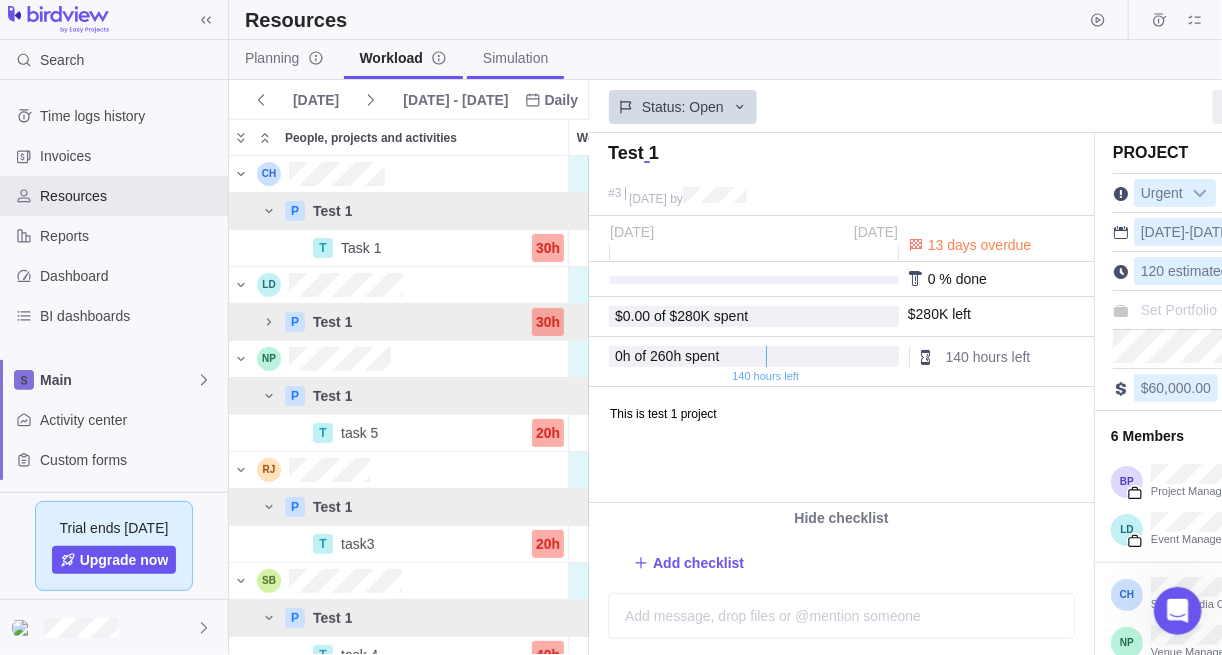 click on "Simulation" at bounding box center [515, 59] 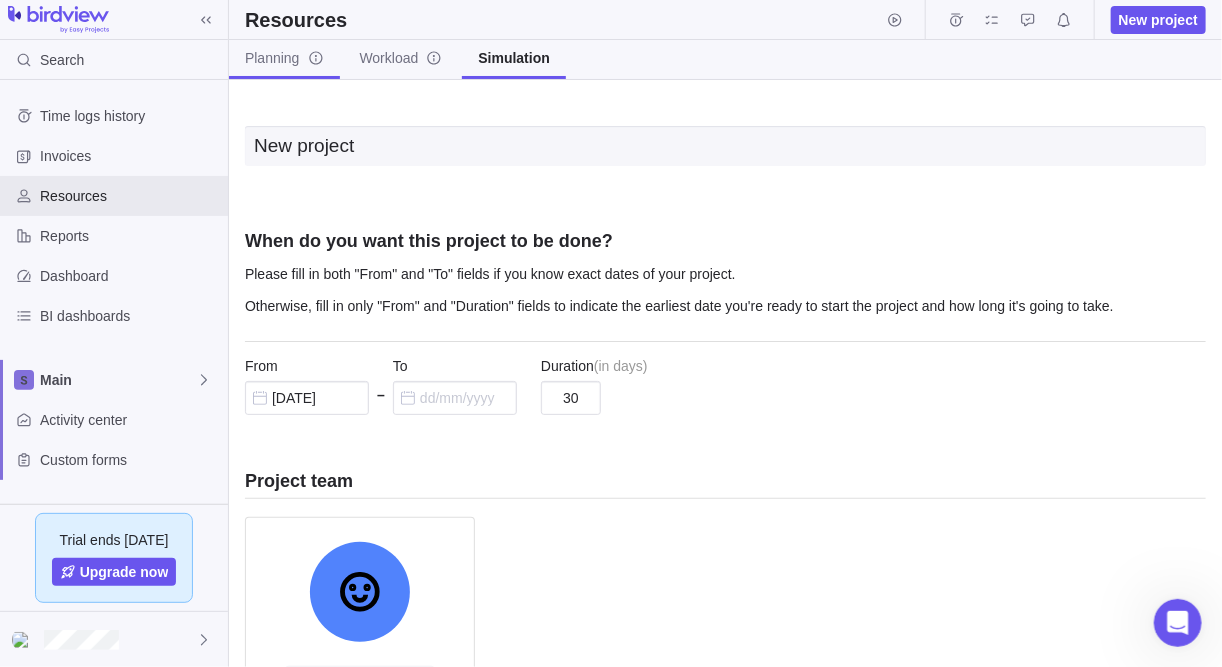 click on "Planning" at bounding box center (284, 58) 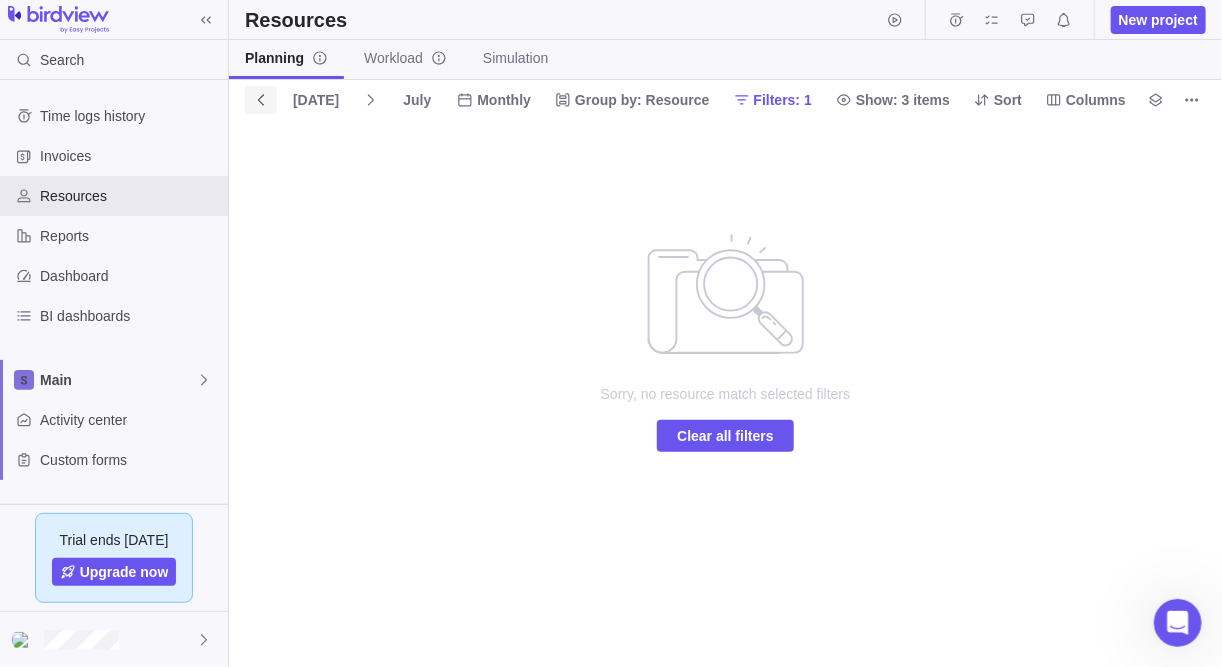 click at bounding box center [261, 100] 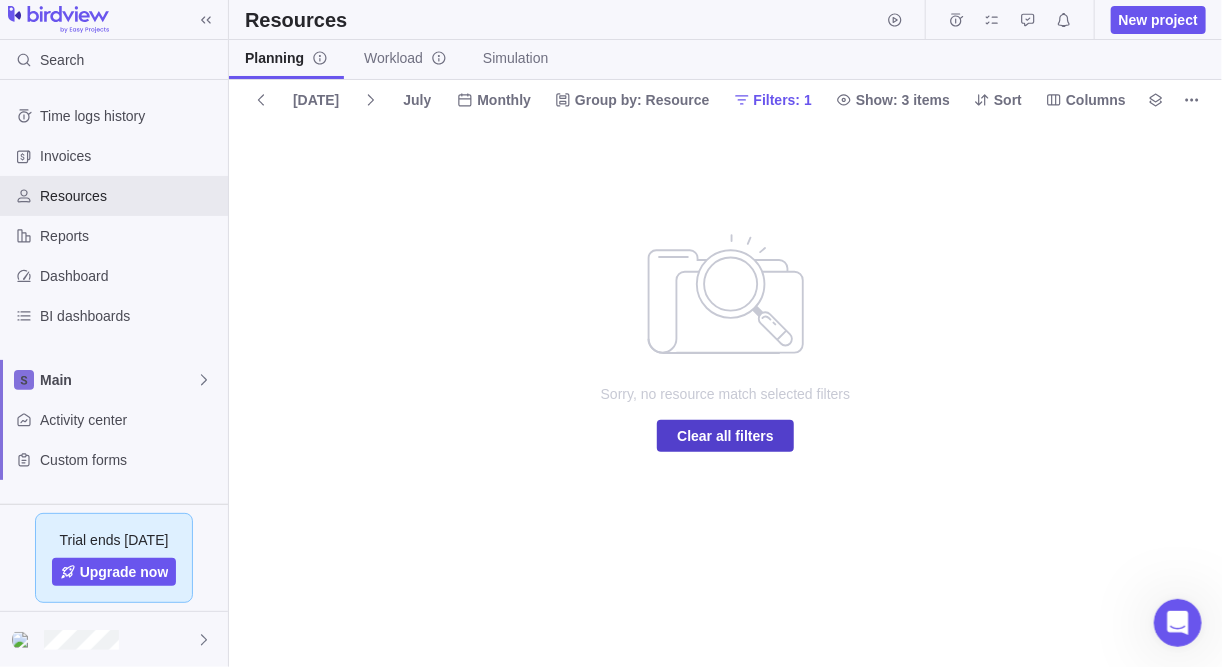 click on "Clear all filters" at bounding box center [725, 436] 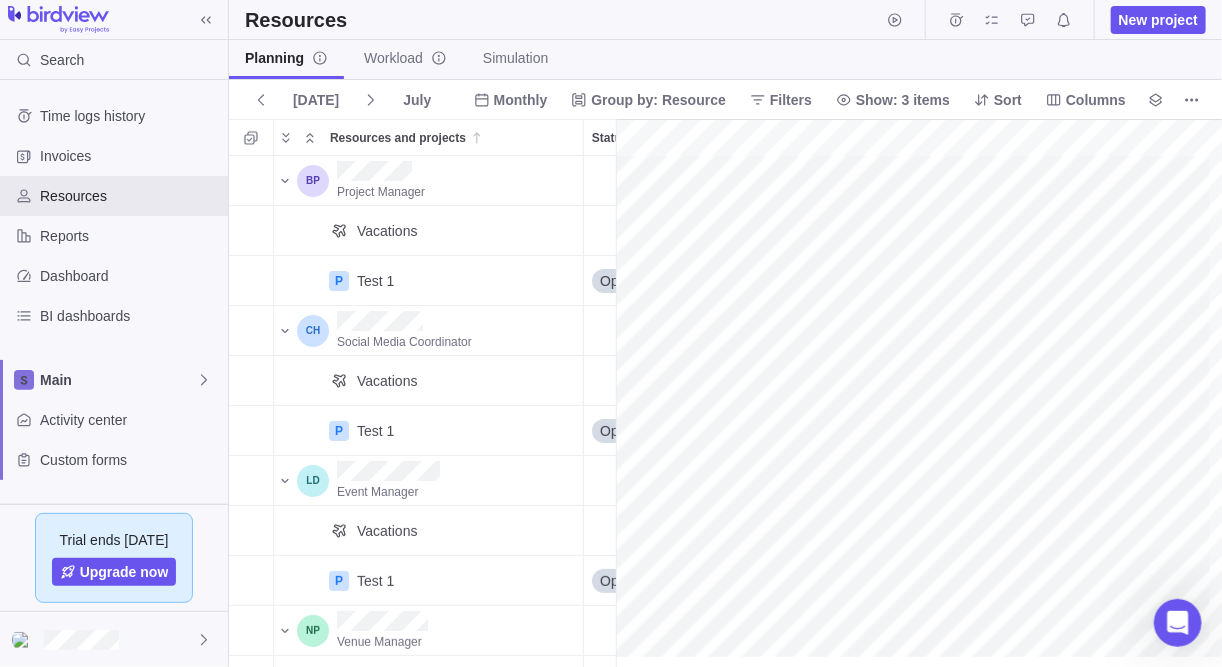 scroll, scrollTop: 13, scrollLeft: 13, axis: both 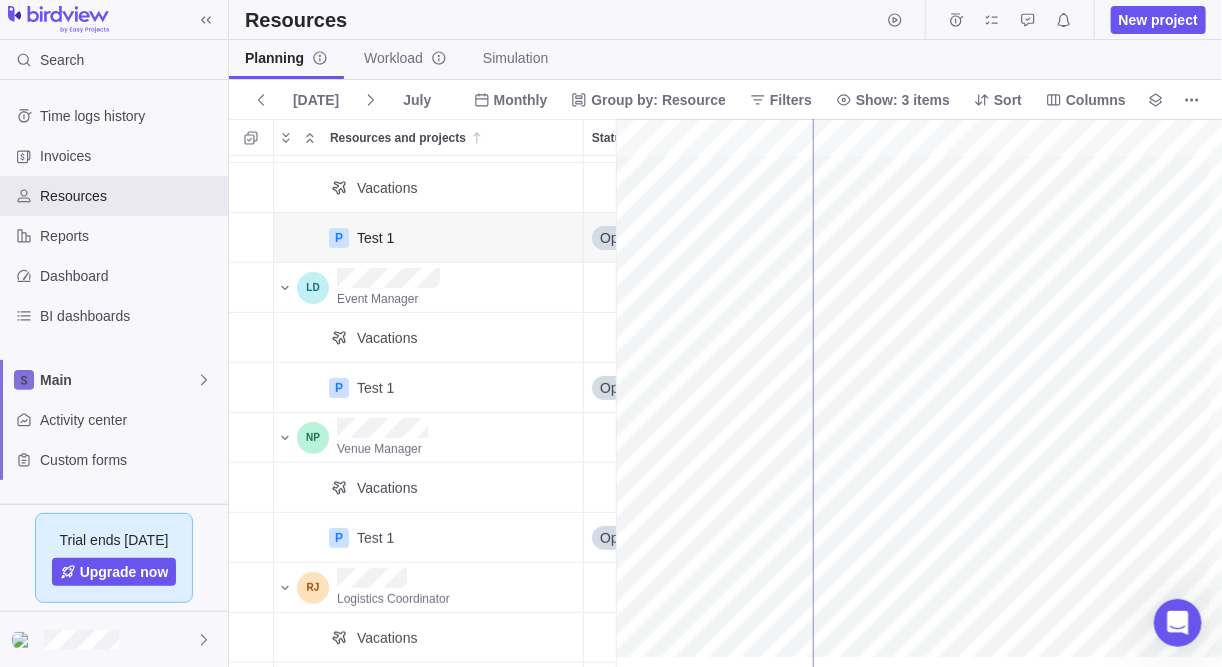 drag, startPoint x: 619, startPoint y: 247, endPoint x: 813, endPoint y: 244, distance: 194.0232 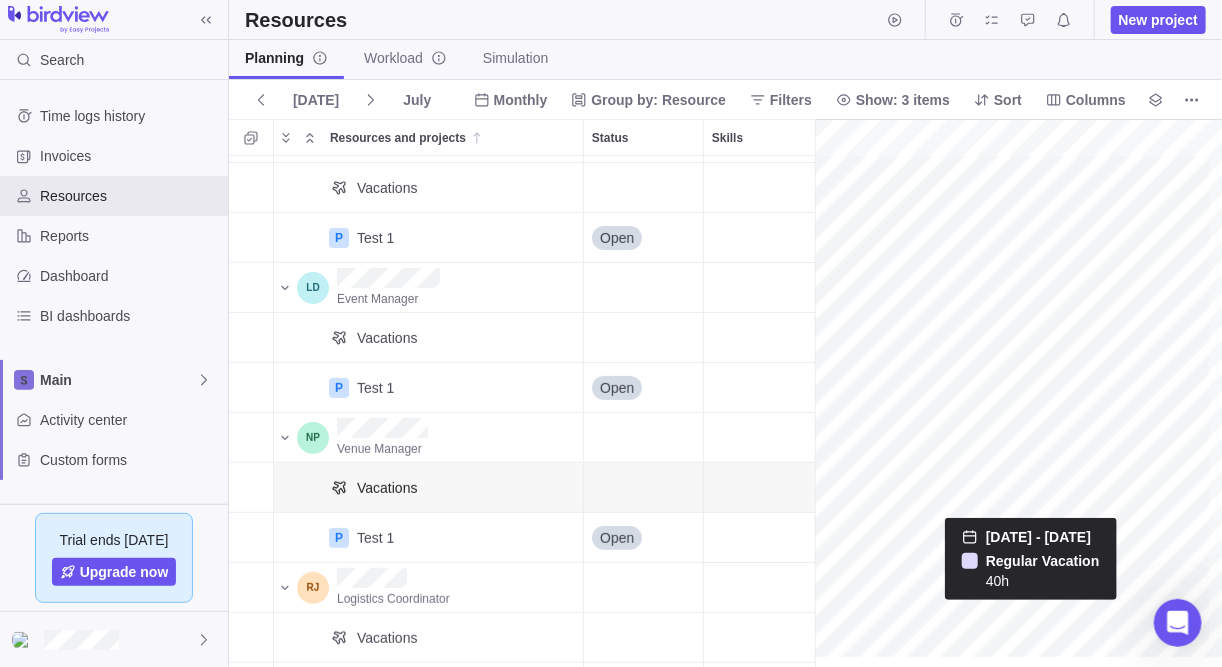 click at bounding box center [1018, 393] 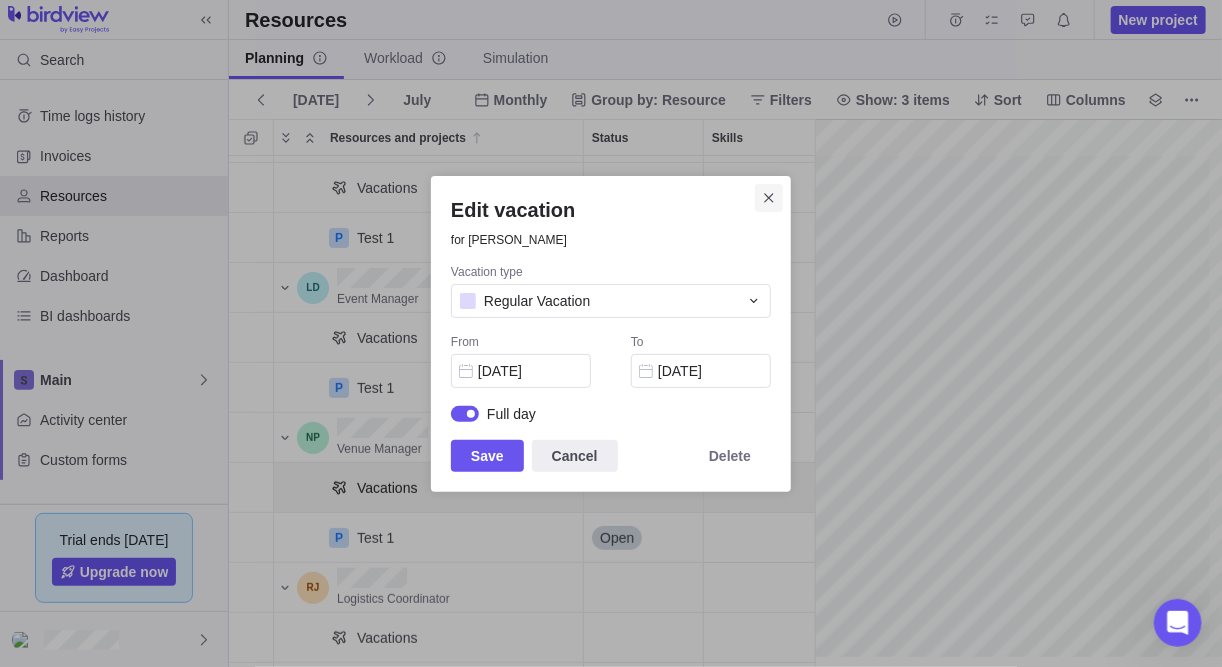 click 